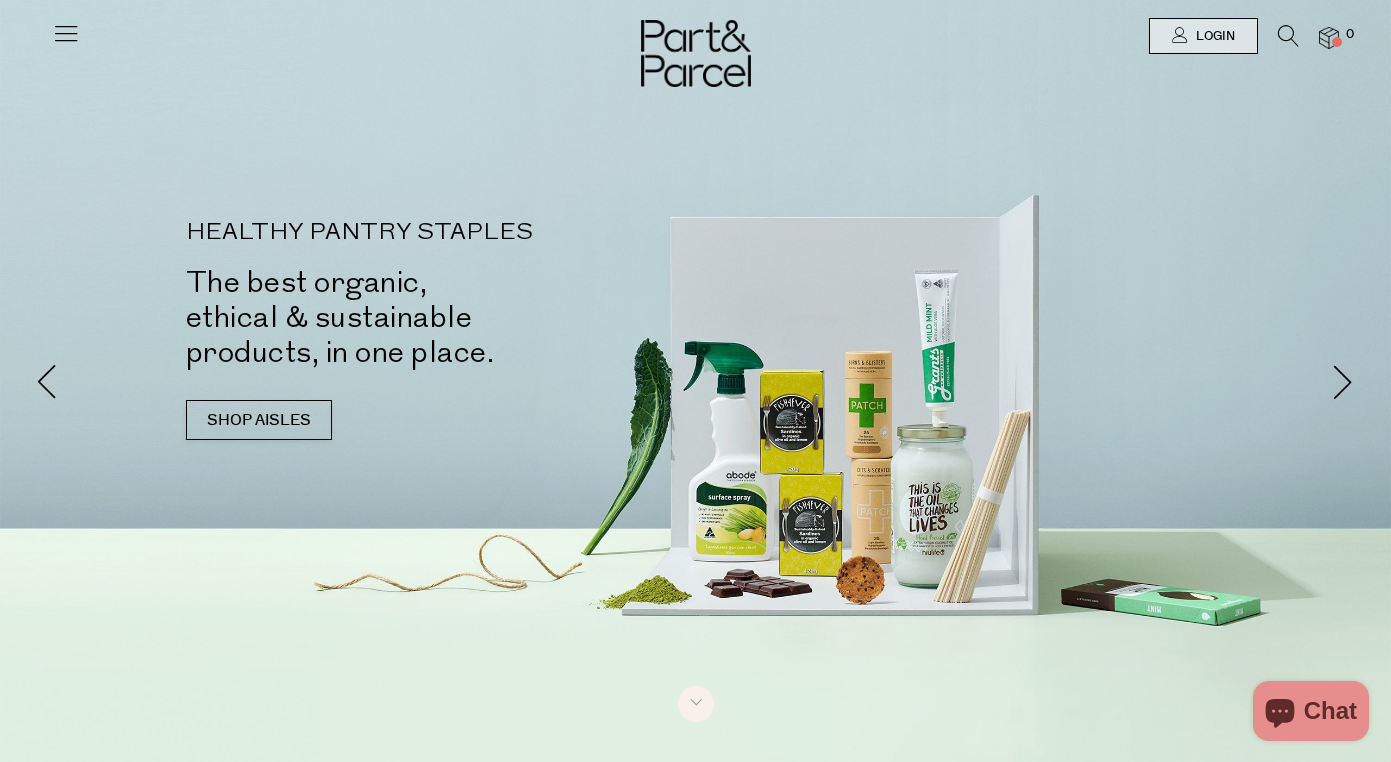 scroll, scrollTop: 0, scrollLeft: 0, axis: both 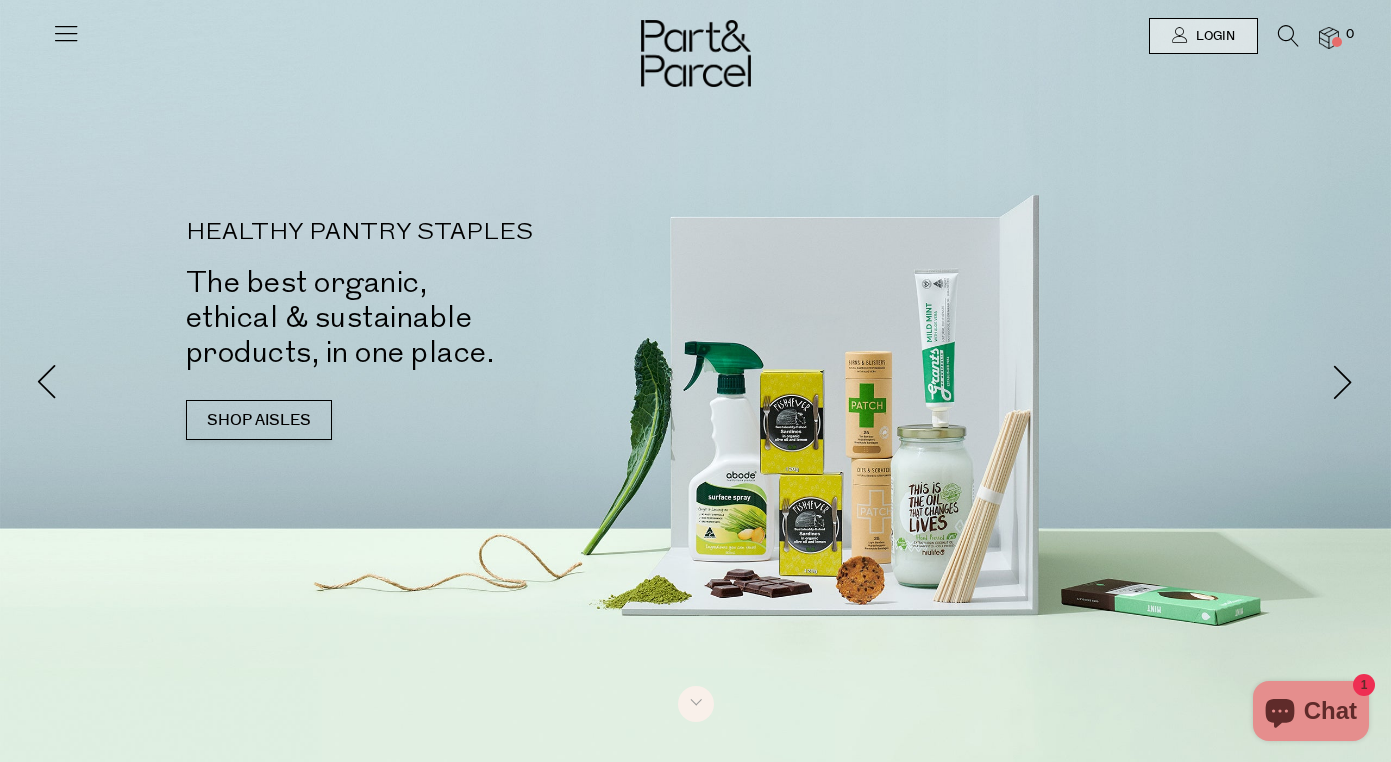 click at bounding box center (695, 36) 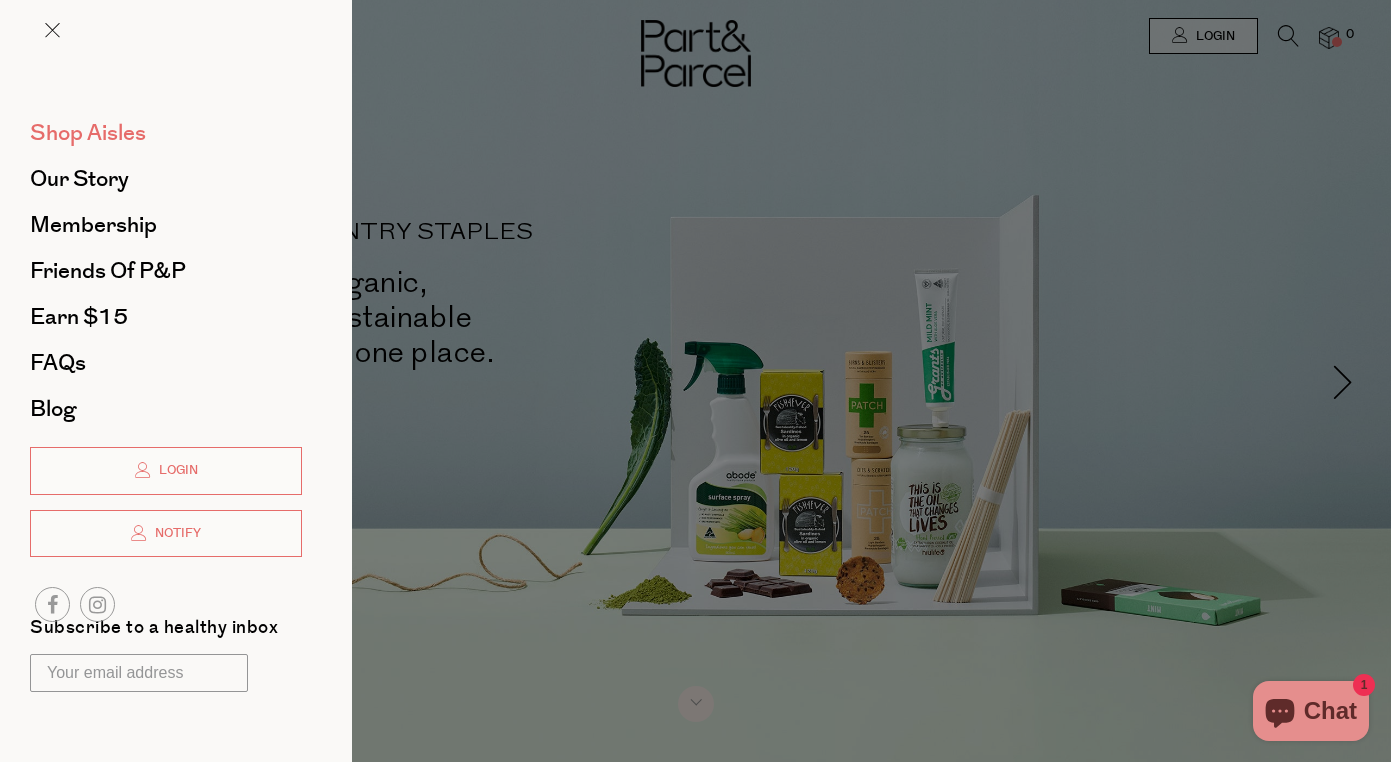 click on "Shop Aisles" at bounding box center [88, 133] 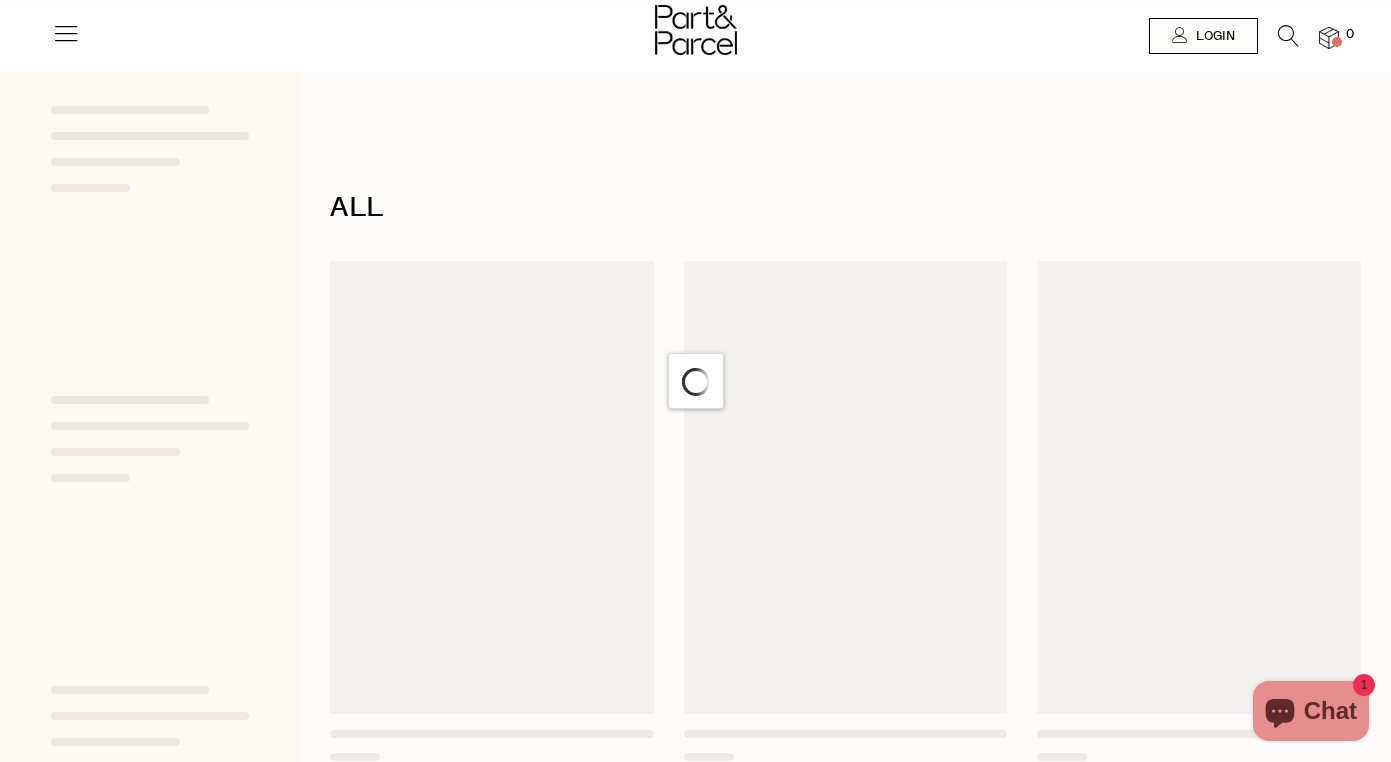 scroll, scrollTop: 0, scrollLeft: 0, axis: both 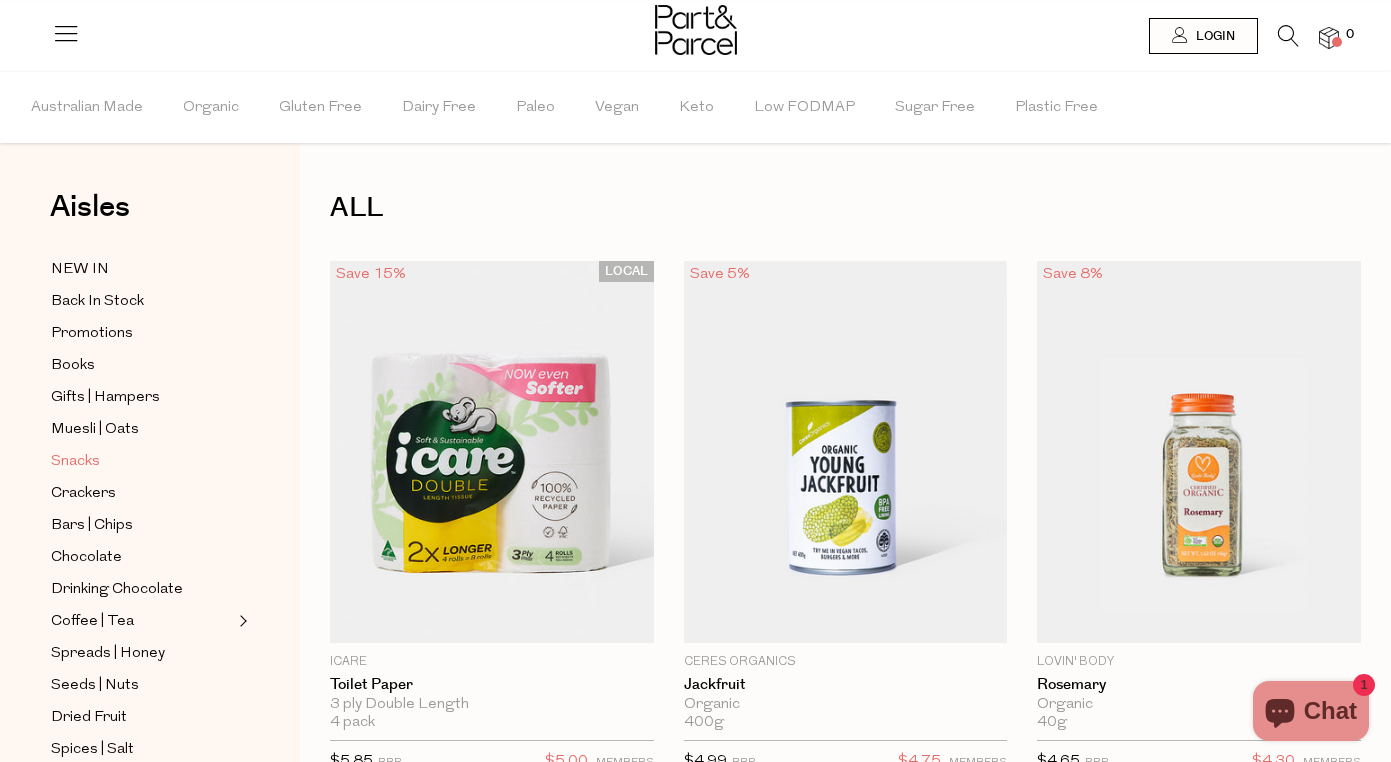 click on "Snacks" at bounding box center (75, 462) 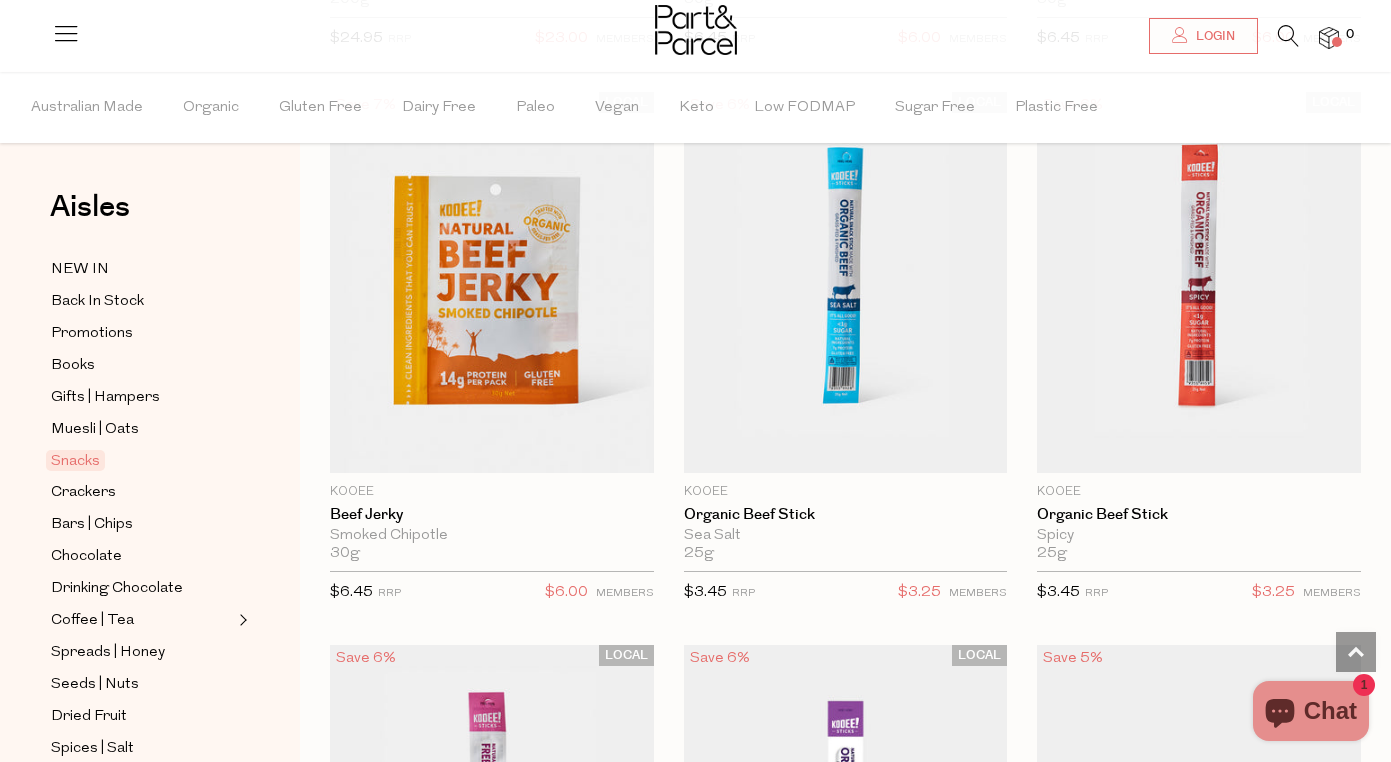 scroll, scrollTop: 1293, scrollLeft: 0, axis: vertical 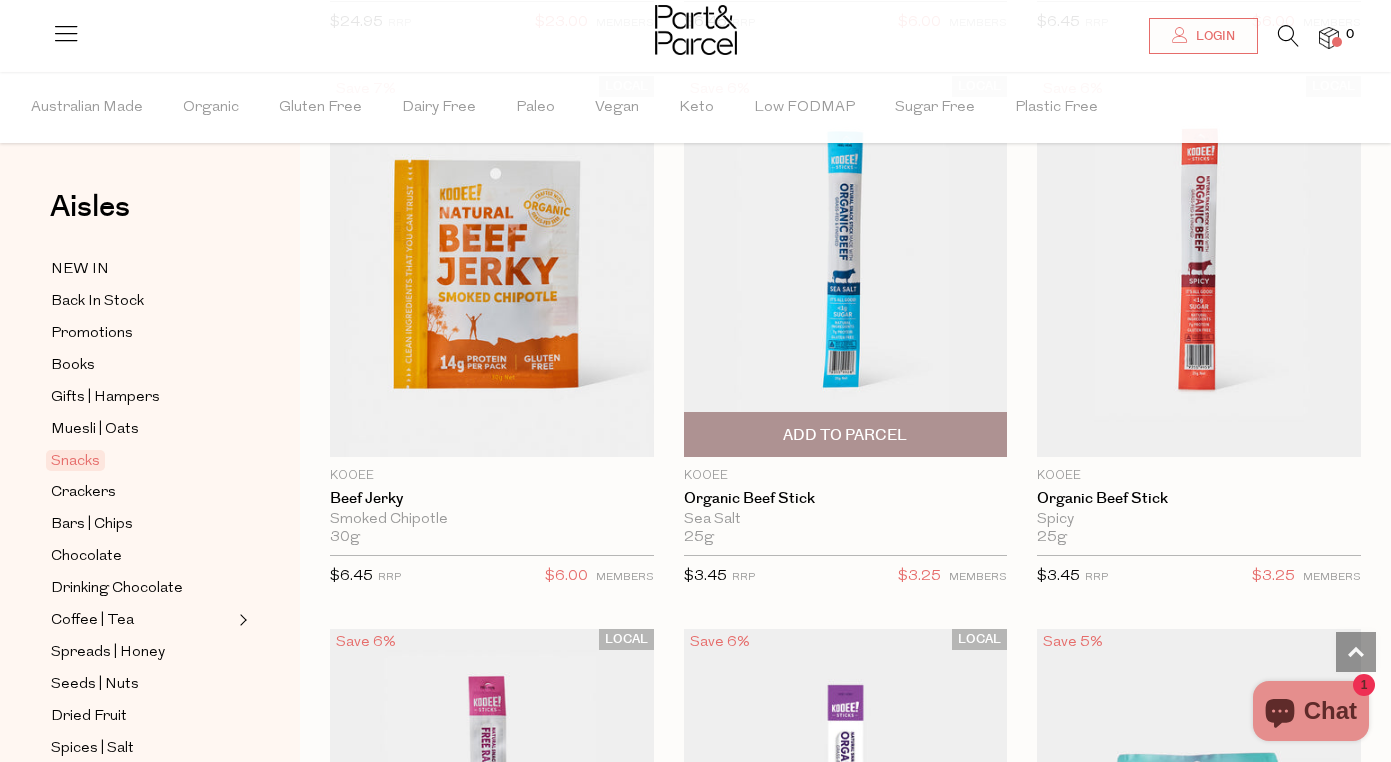 click on "Add To Parcel" at bounding box center (845, 435) 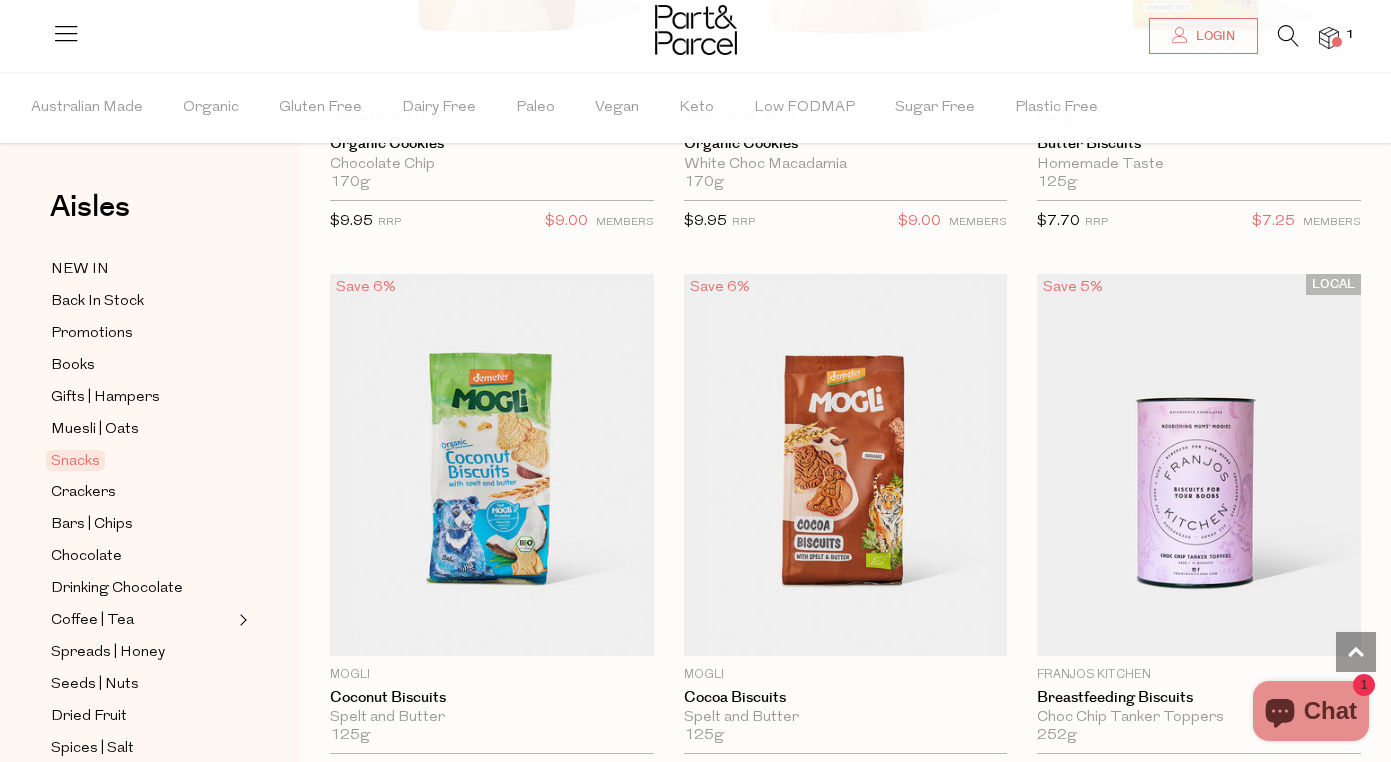 scroll, scrollTop: 6719, scrollLeft: 0, axis: vertical 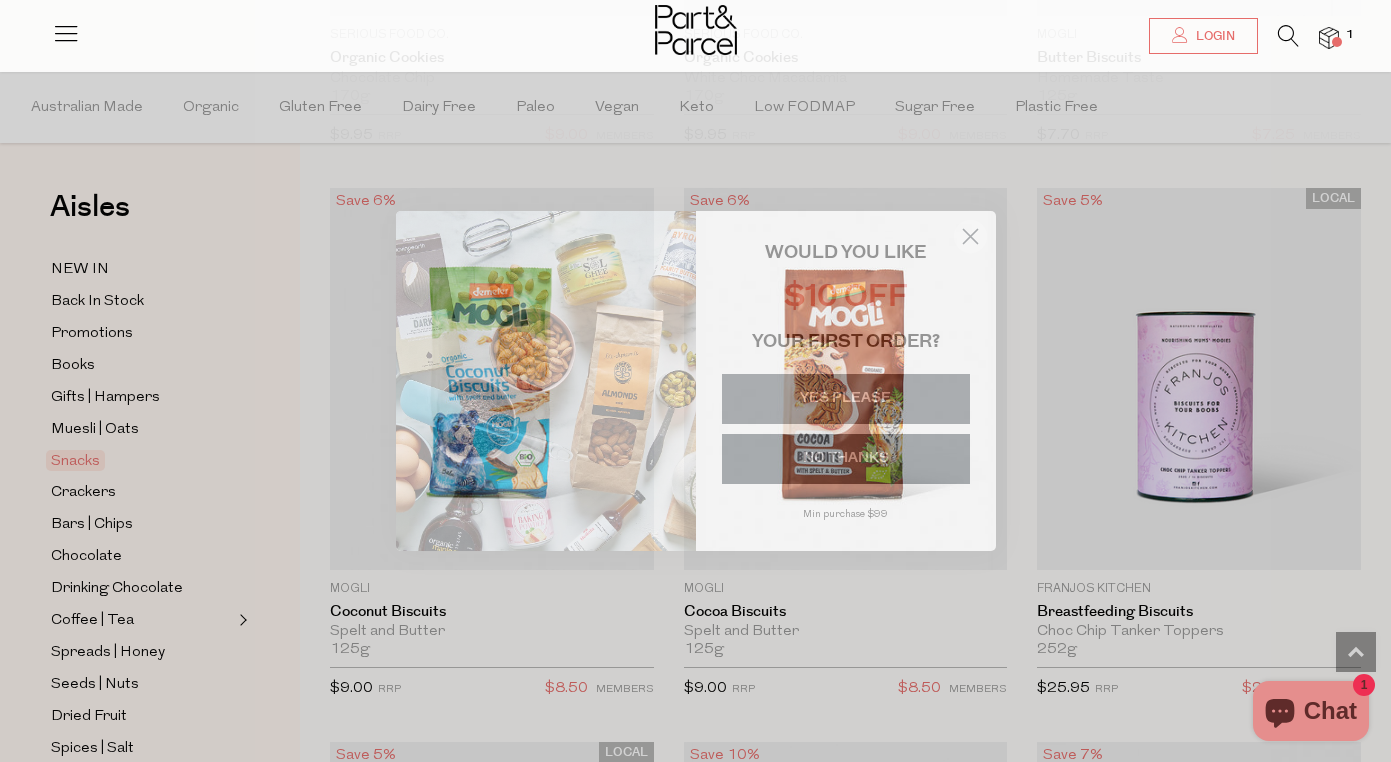click 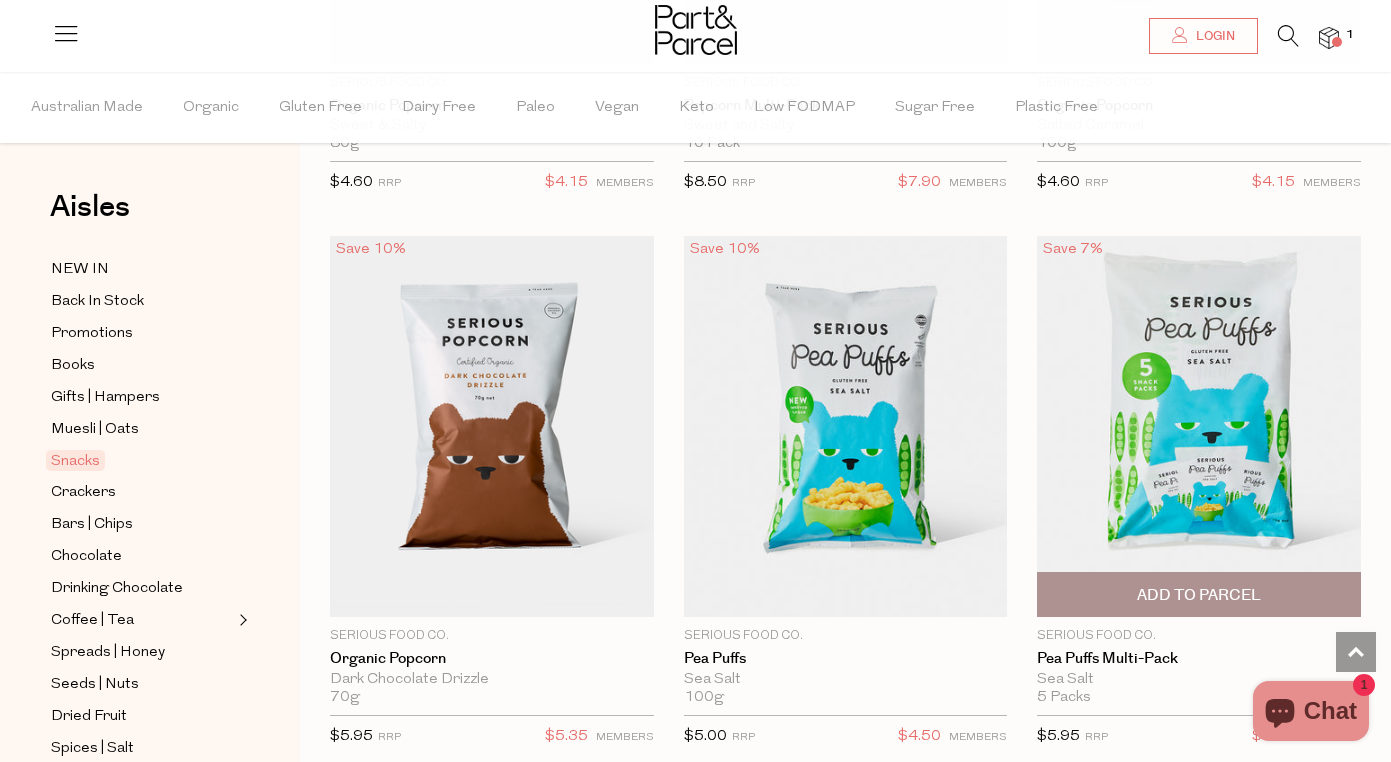 scroll, scrollTop: 8337, scrollLeft: 0, axis: vertical 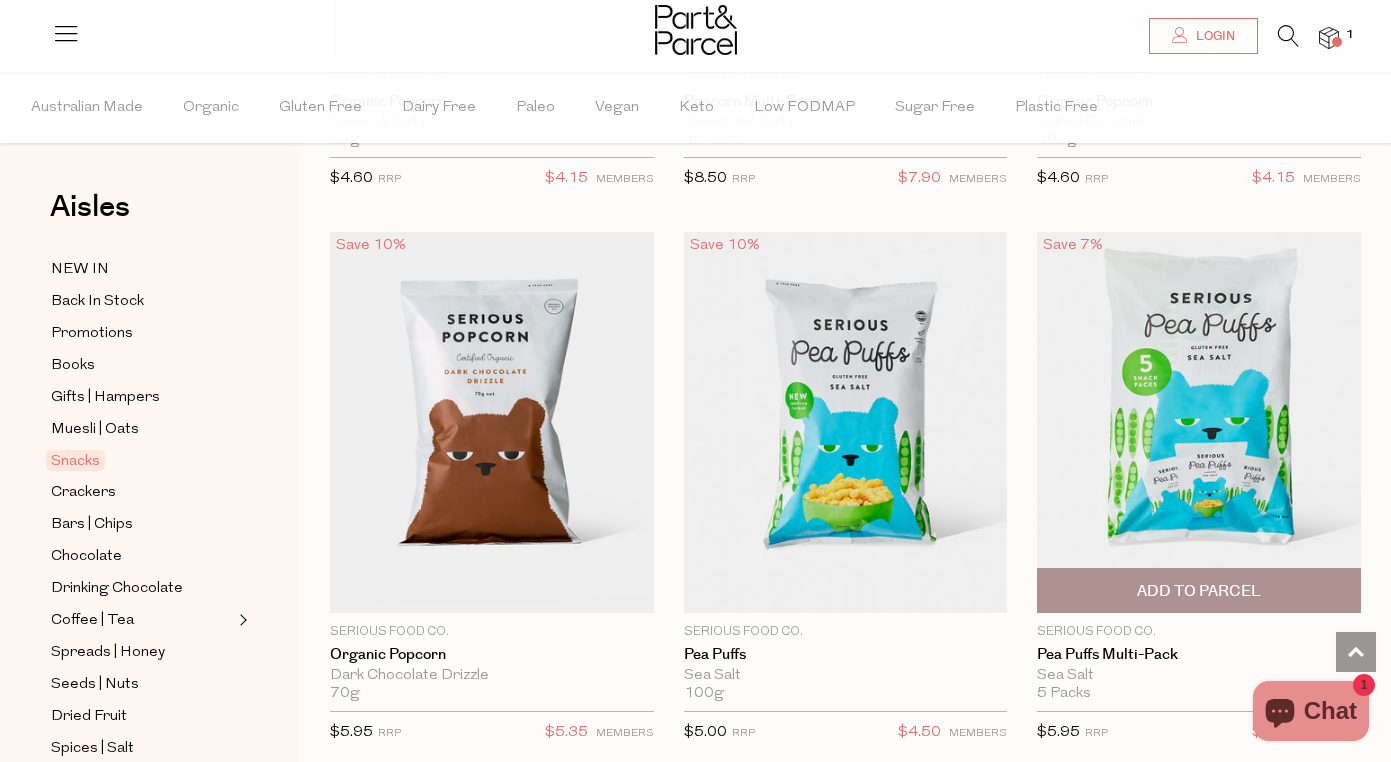 click on "Add To Parcel" at bounding box center [1199, 591] 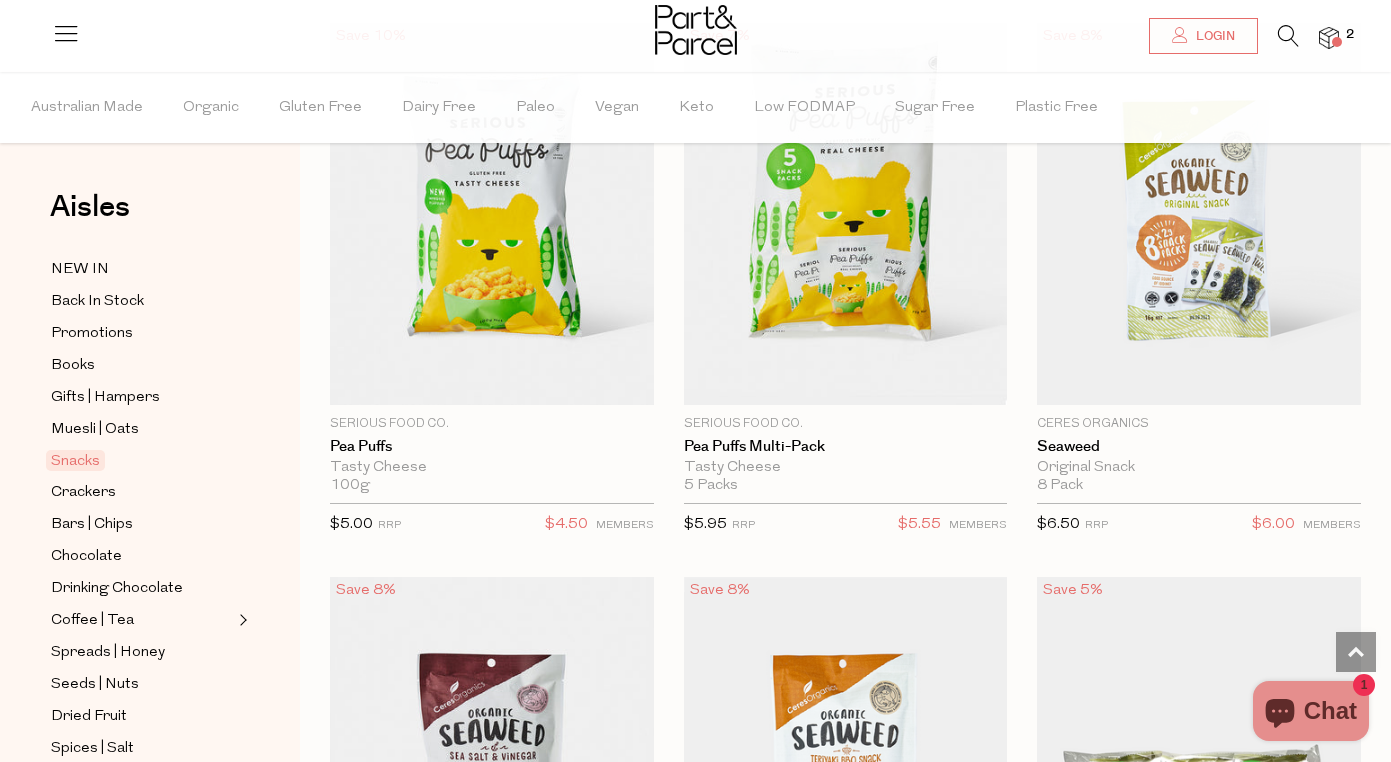 scroll, scrollTop: 9100, scrollLeft: 0, axis: vertical 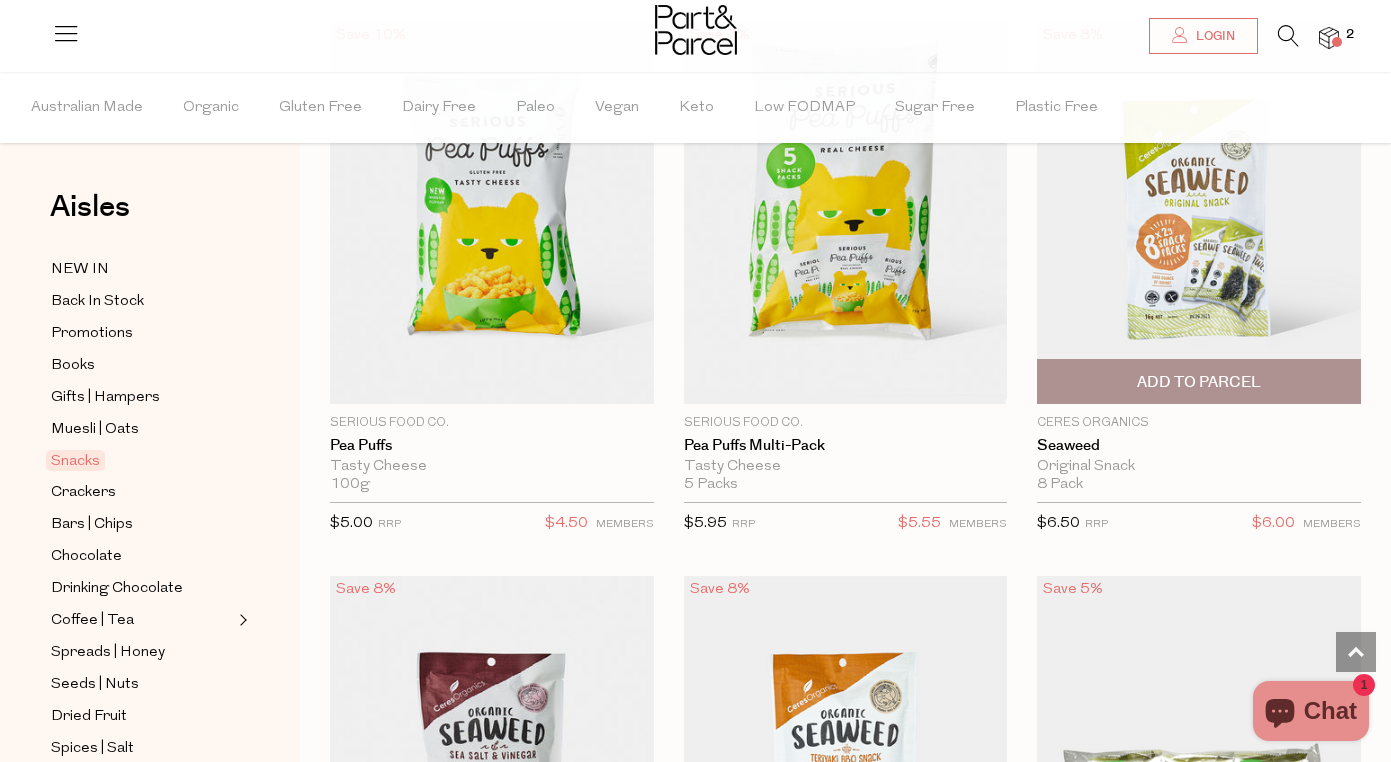 click on "Add To Parcel" at bounding box center [1199, 382] 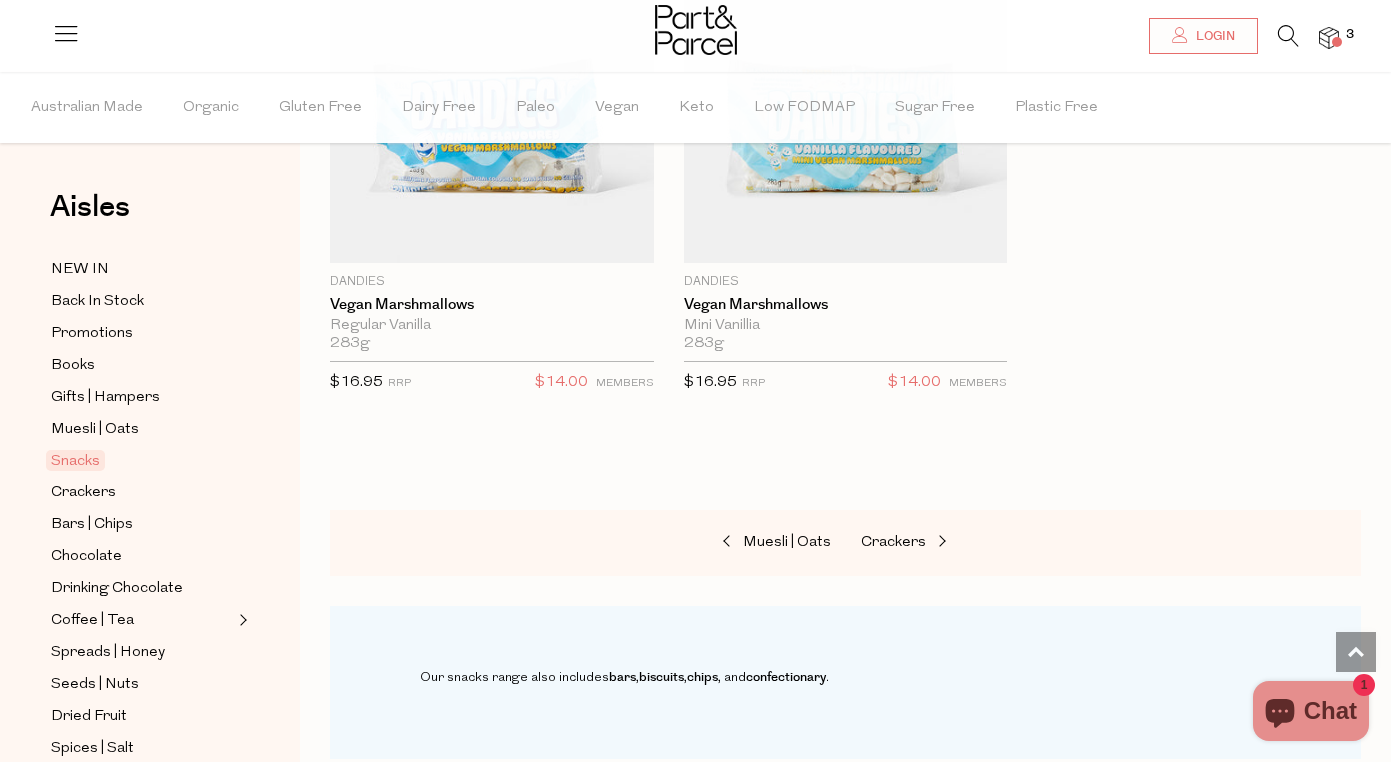 scroll, scrollTop: 12624, scrollLeft: 0, axis: vertical 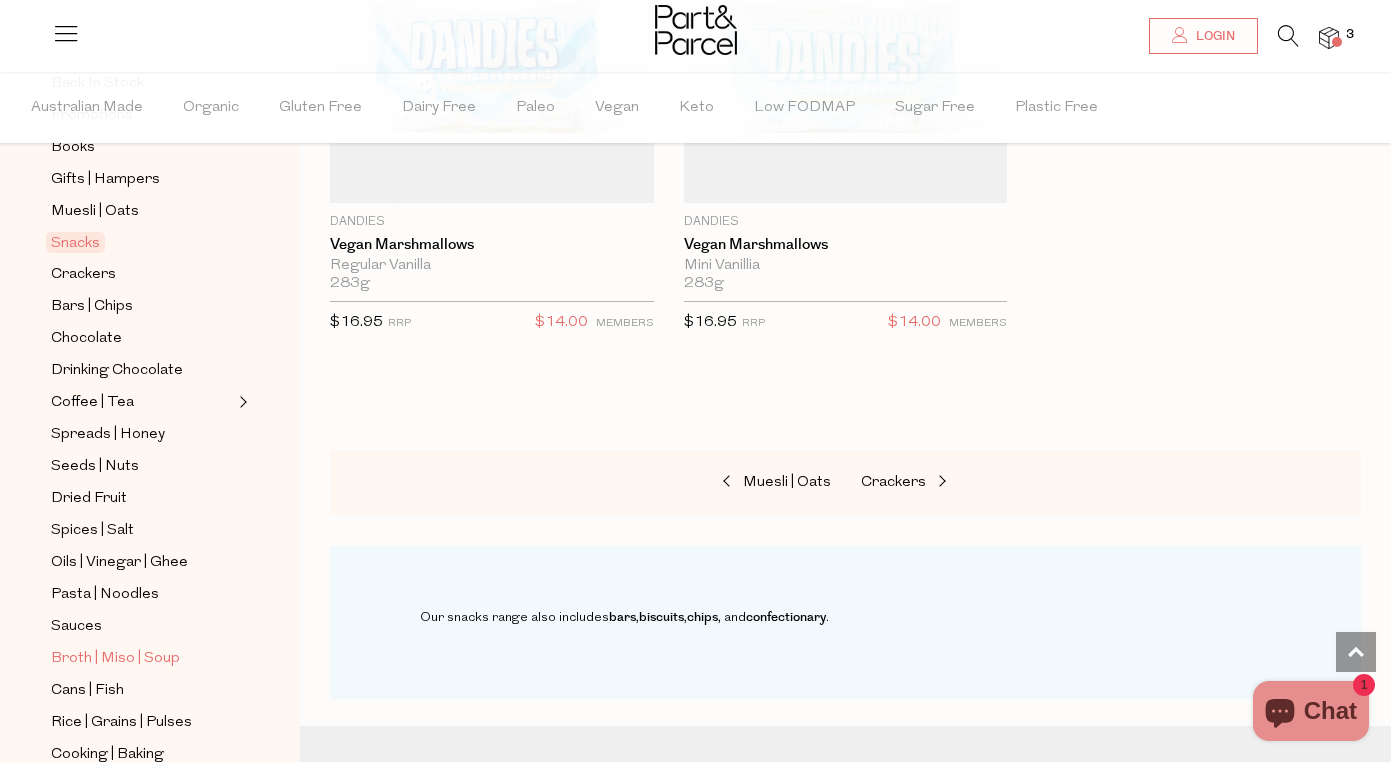 click on "Broth | Miso | Soup" at bounding box center [115, 659] 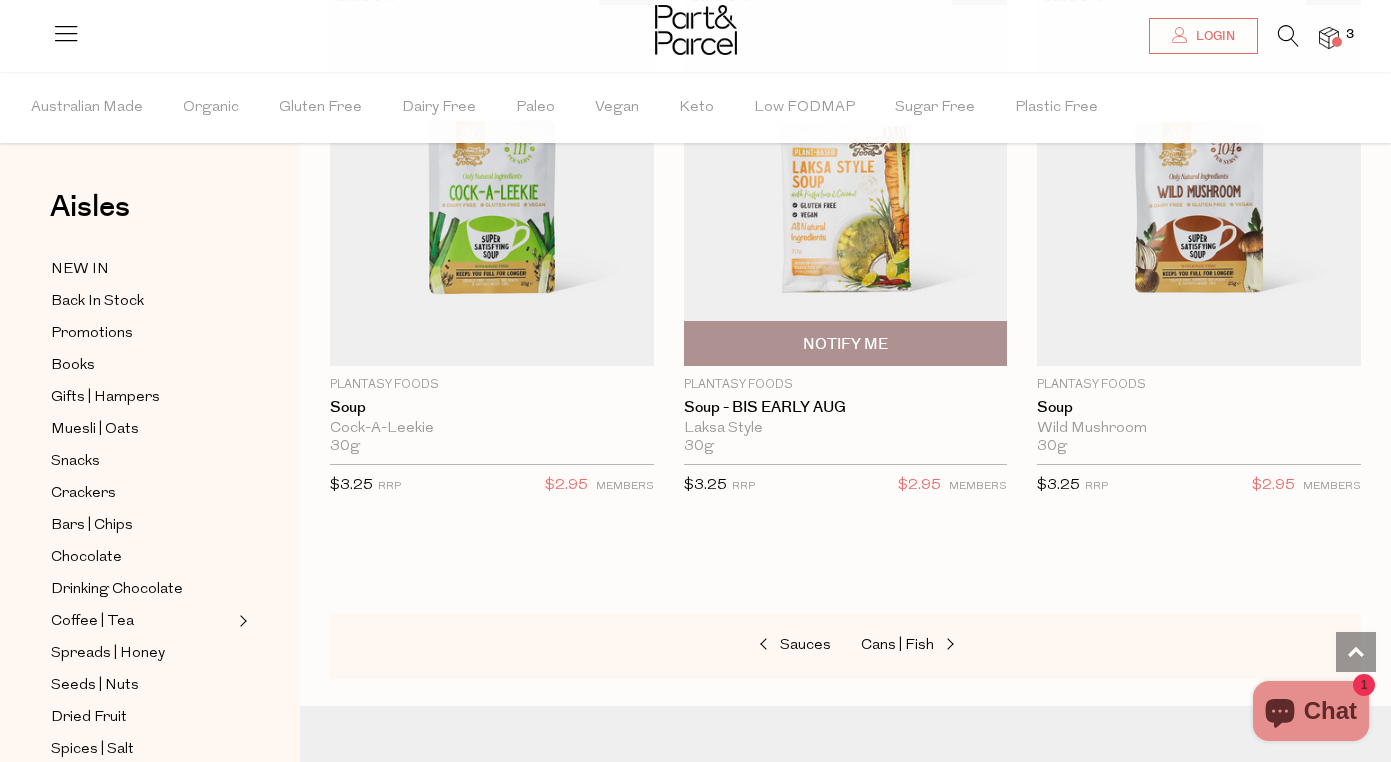 scroll, scrollTop: 5820, scrollLeft: 0, axis: vertical 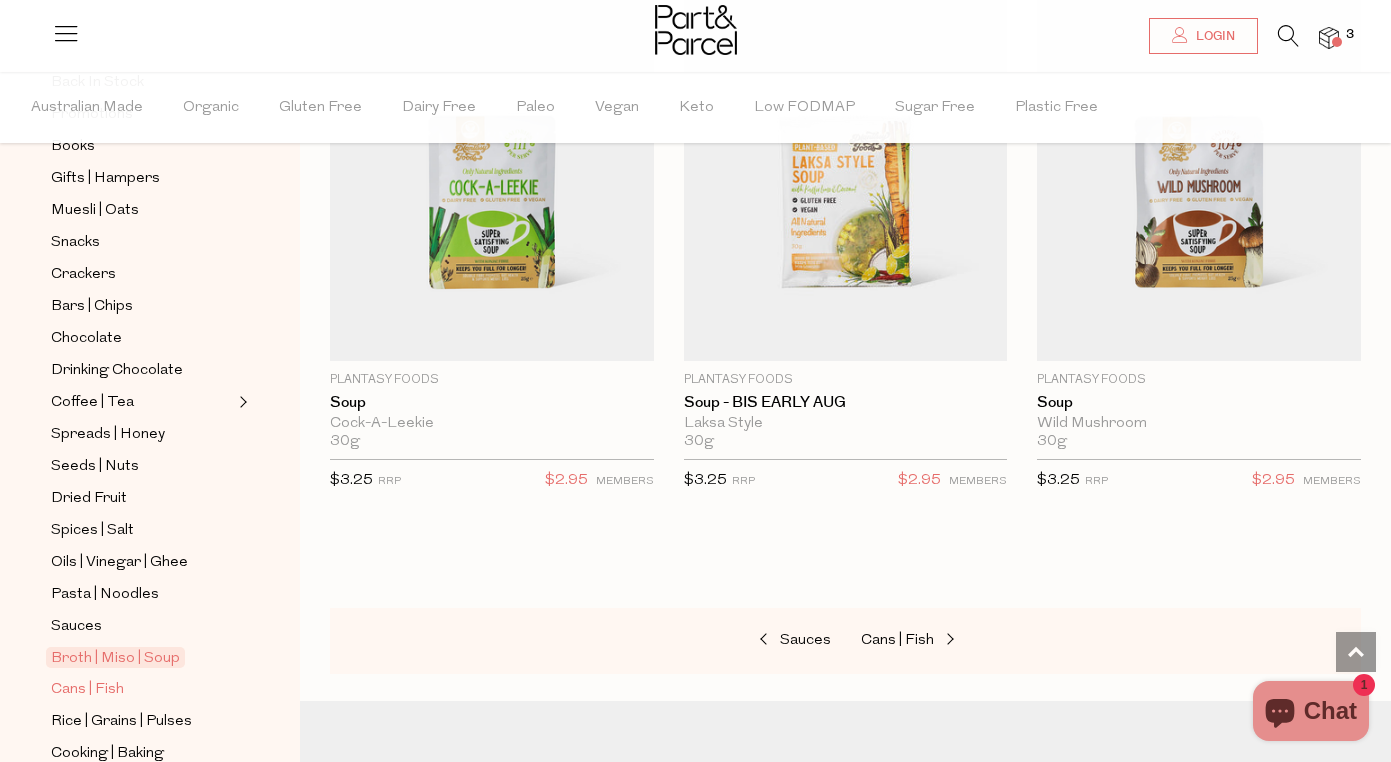 click on "Cans | Fish" at bounding box center [87, 690] 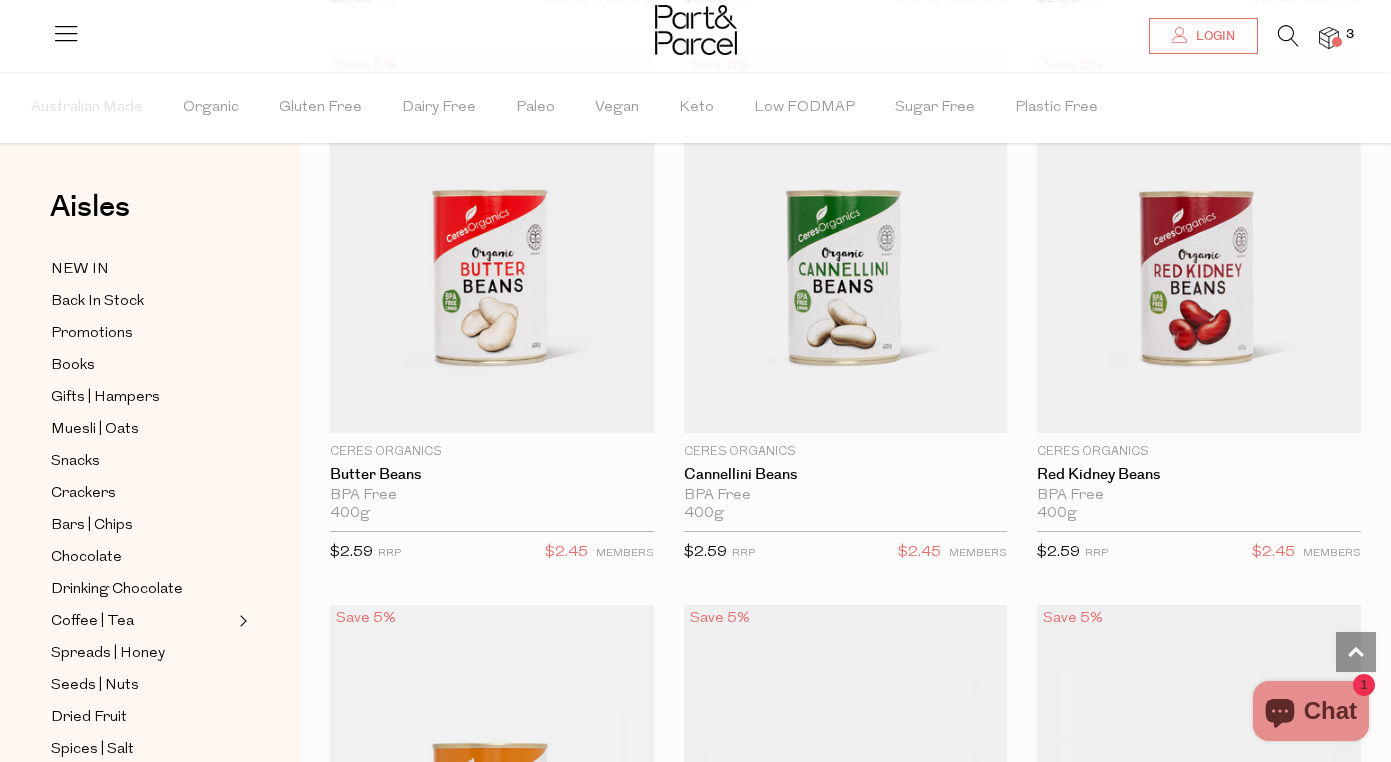 scroll, scrollTop: 1218, scrollLeft: 0, axis: vertical 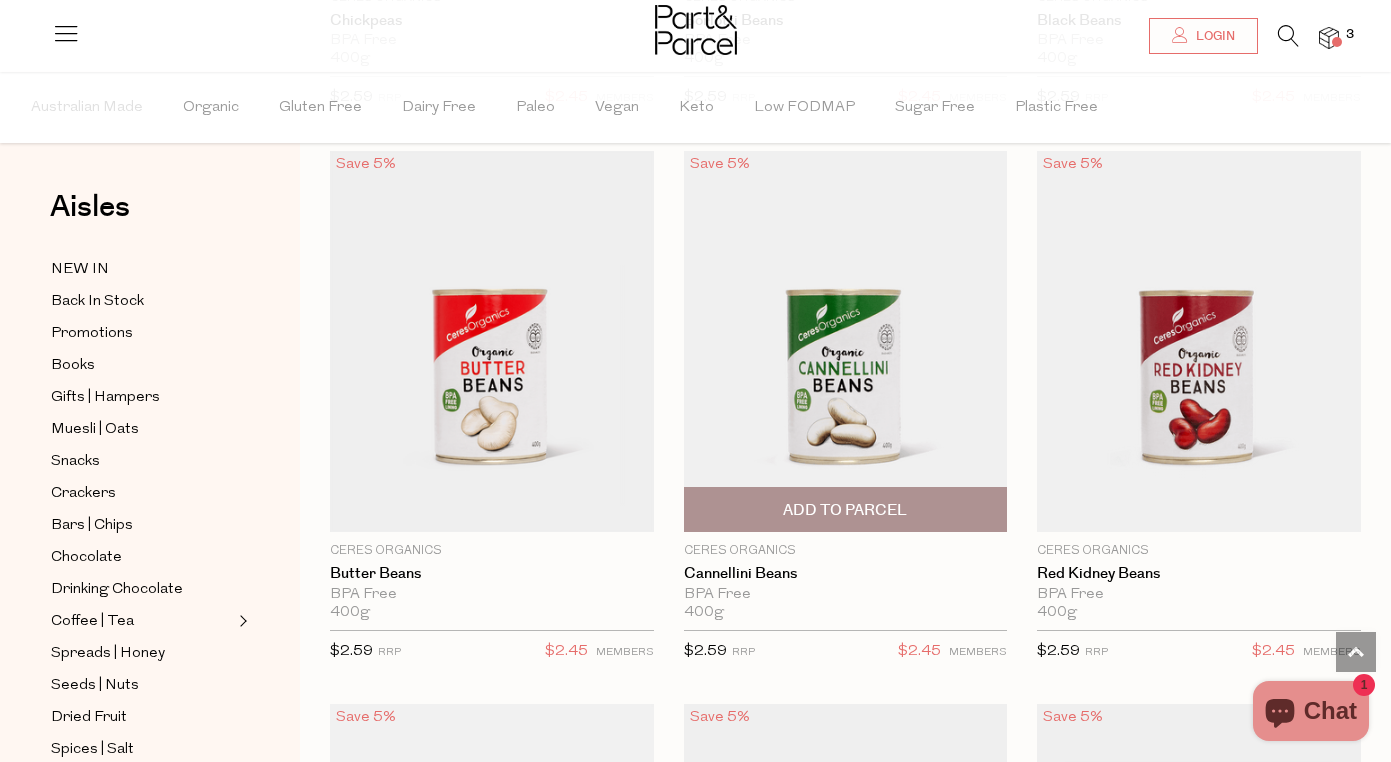 click on "Add To Parcel" at bounding box center (845, 510) 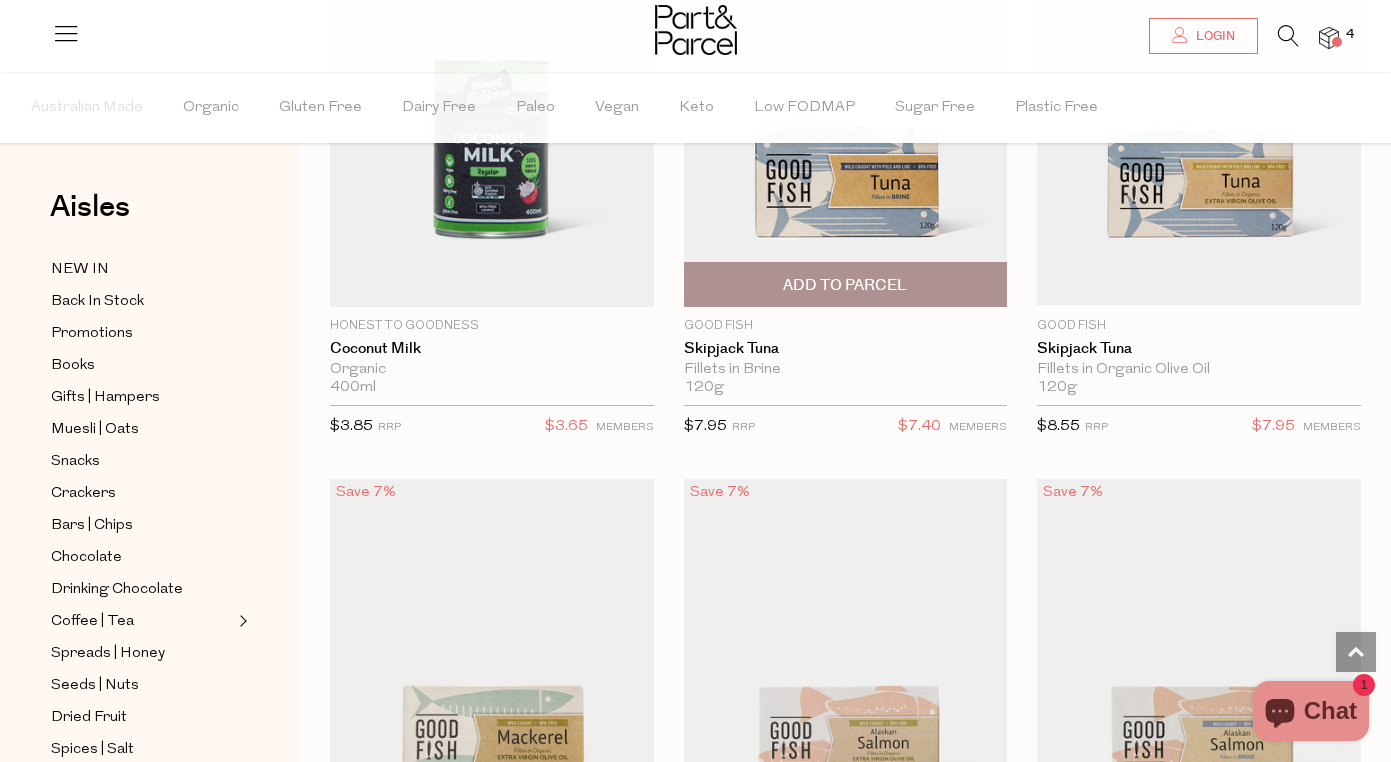 scroll, scrollTop: 3098, scrollLeft: 0, axis: vertical 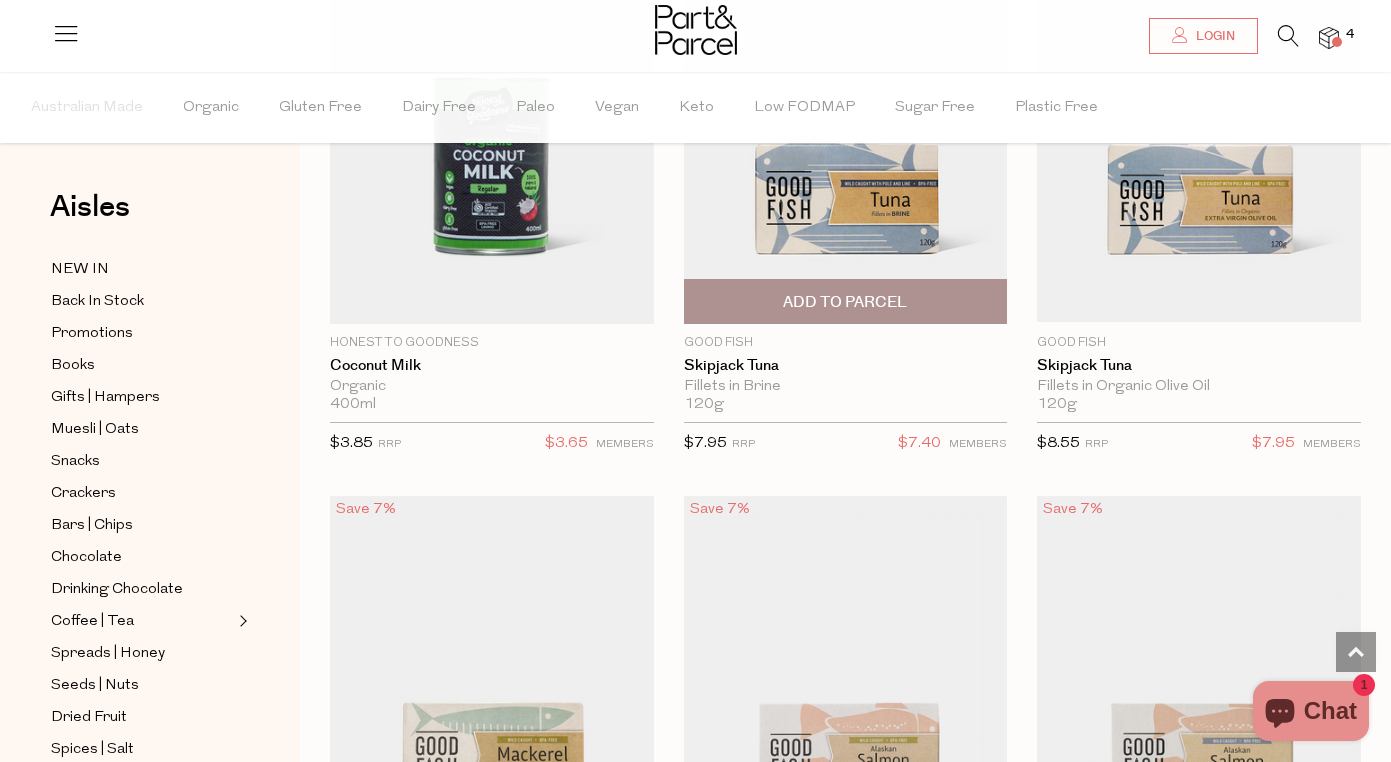 click on "Add To Parcel" at bounding box center [845, 302] 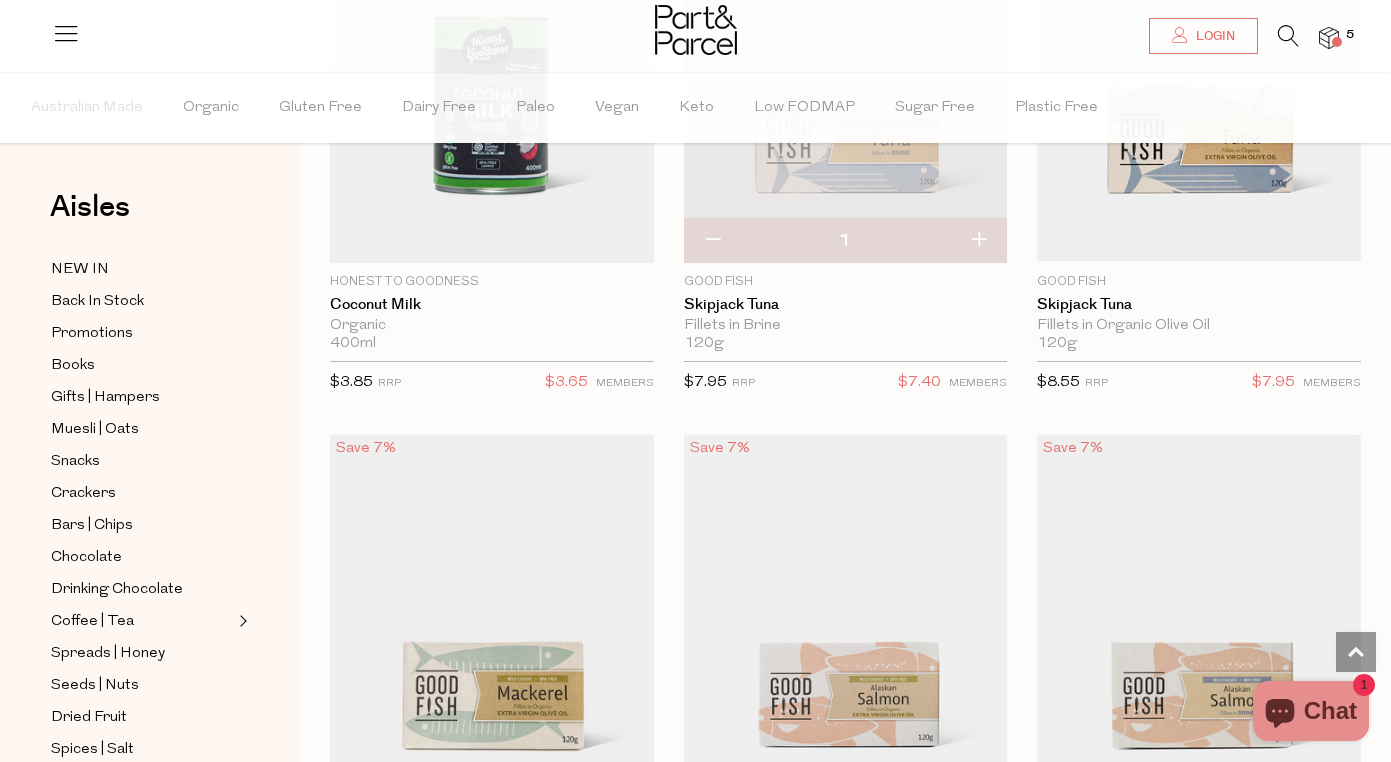 scroll, scrollTop: 3014, scrollLeft: 0, axis: vertical 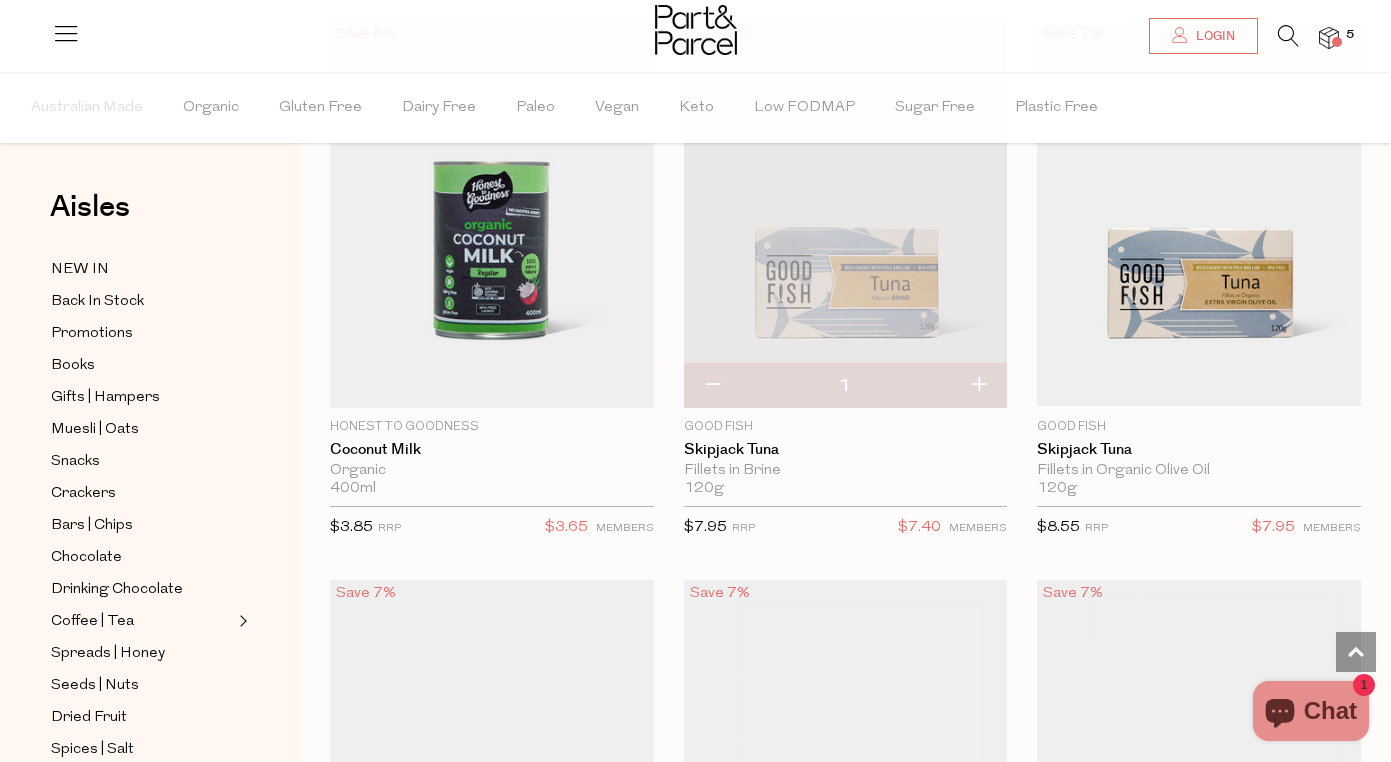 click at bounding box center [712, 386] 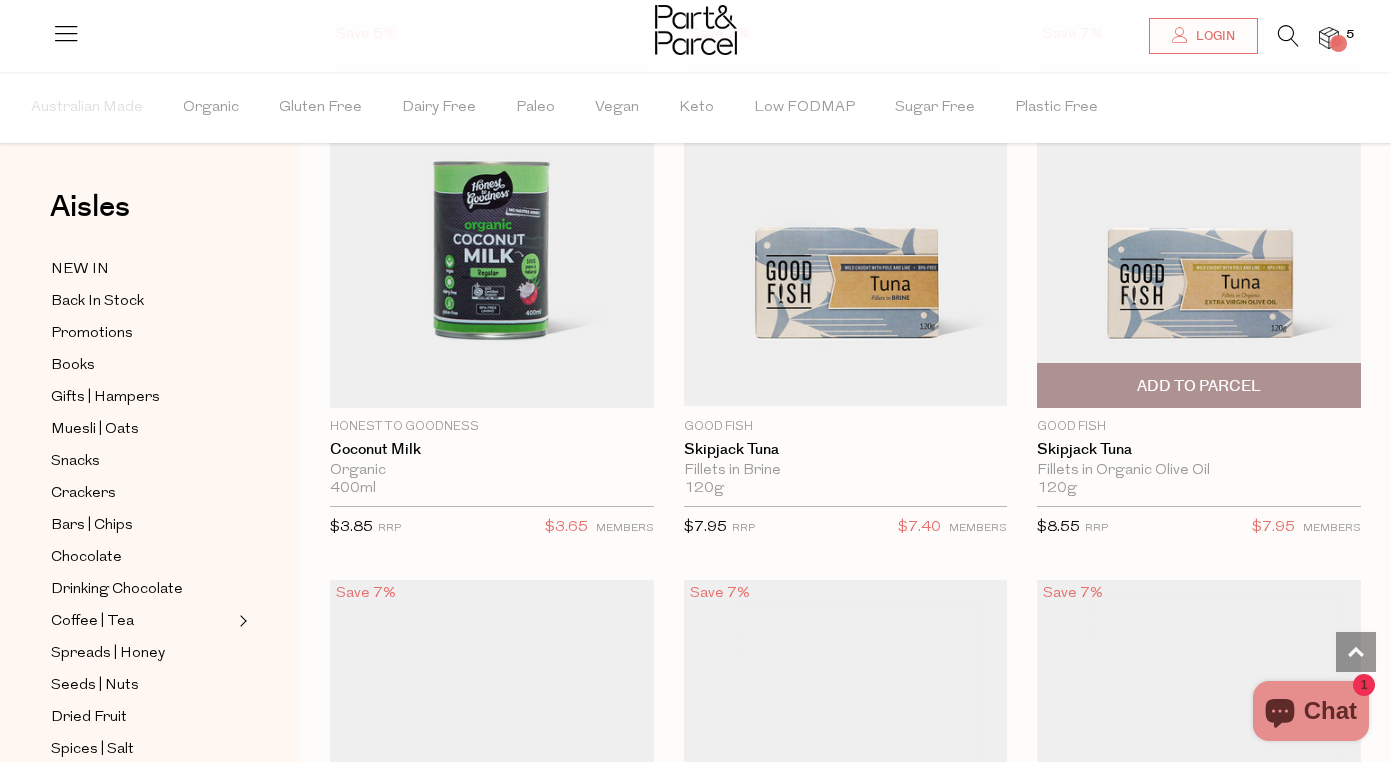click on "Add To Parcel" at bounding box center (1199, 386) 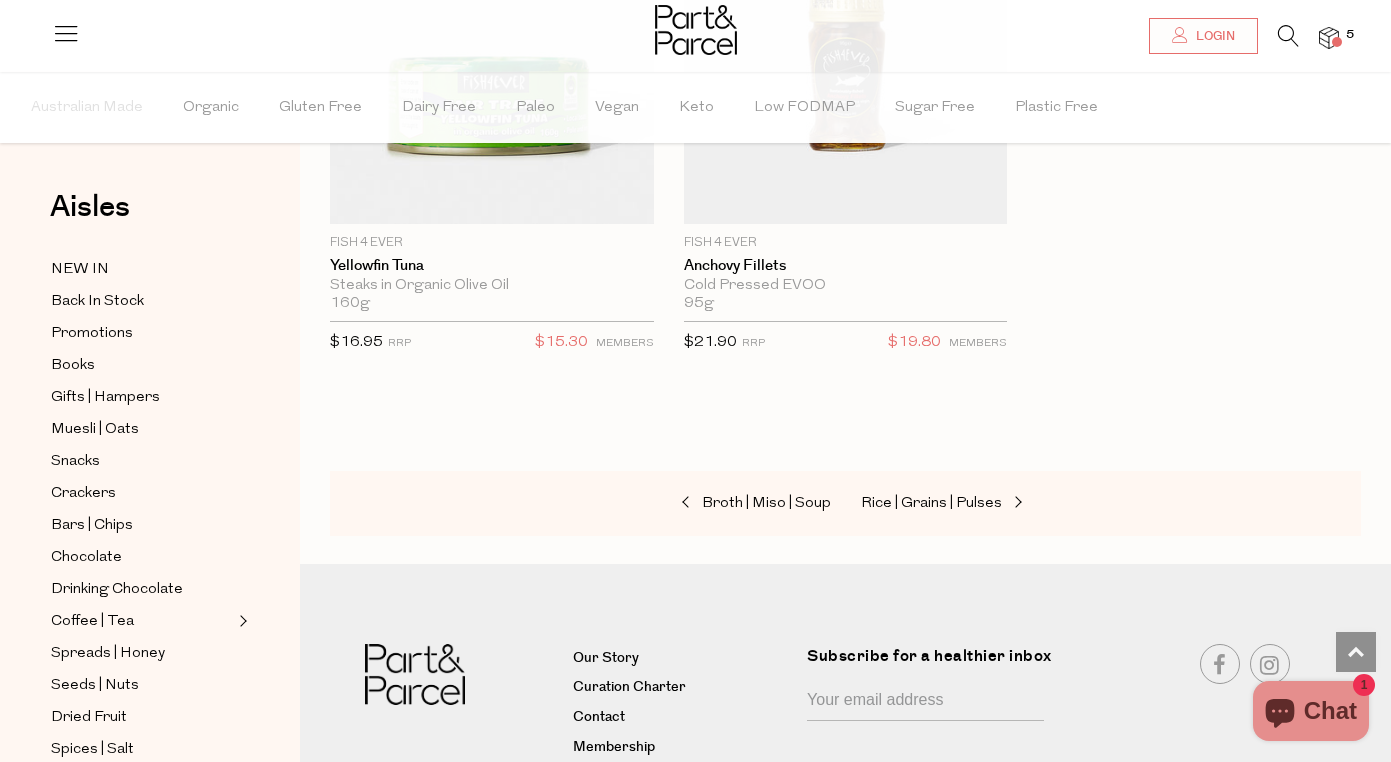 scroll, scrollTop: 4887, scrollLeft: 0, axis: vertical 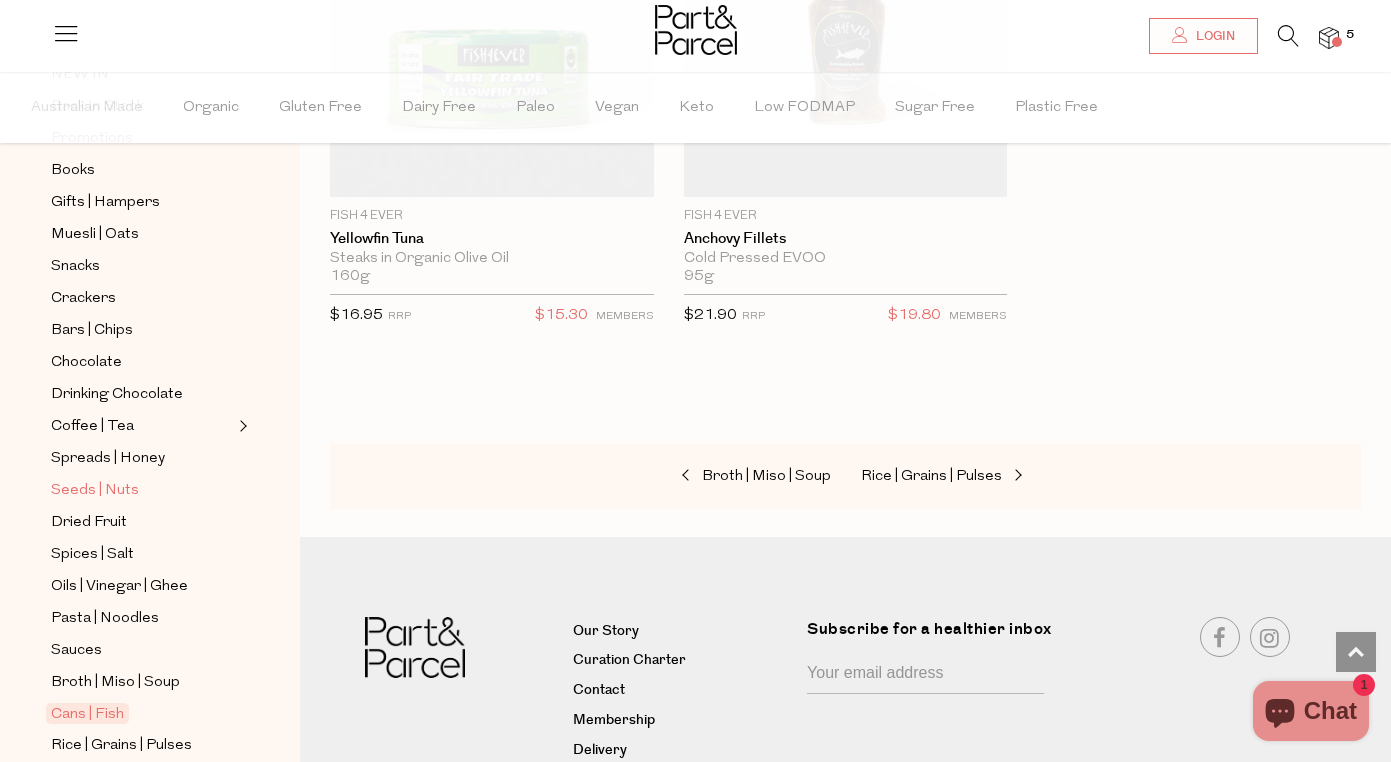click on "Seeds | Nuts" at bounding box center [95, 491] 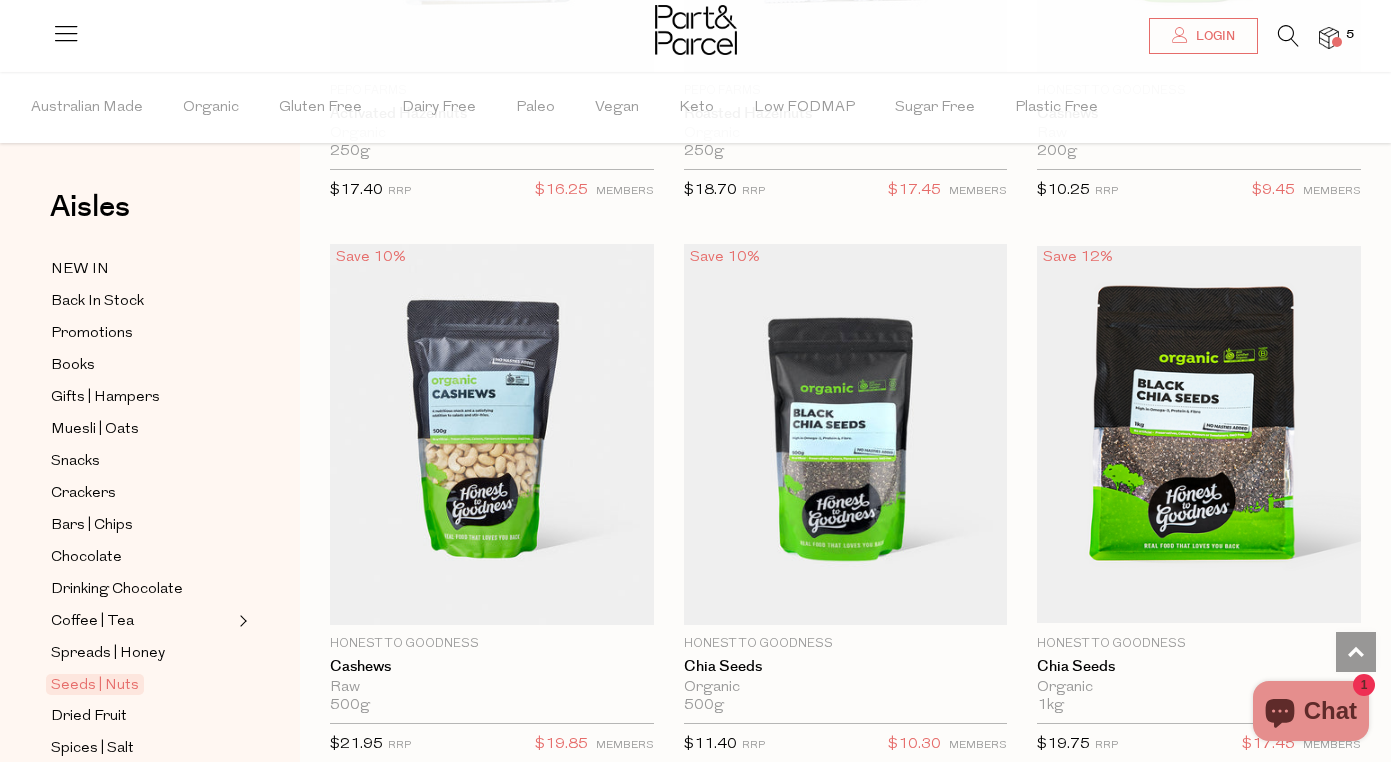 scroll, scrollTop: 4507, scrollLeft: 0, axis: vertical 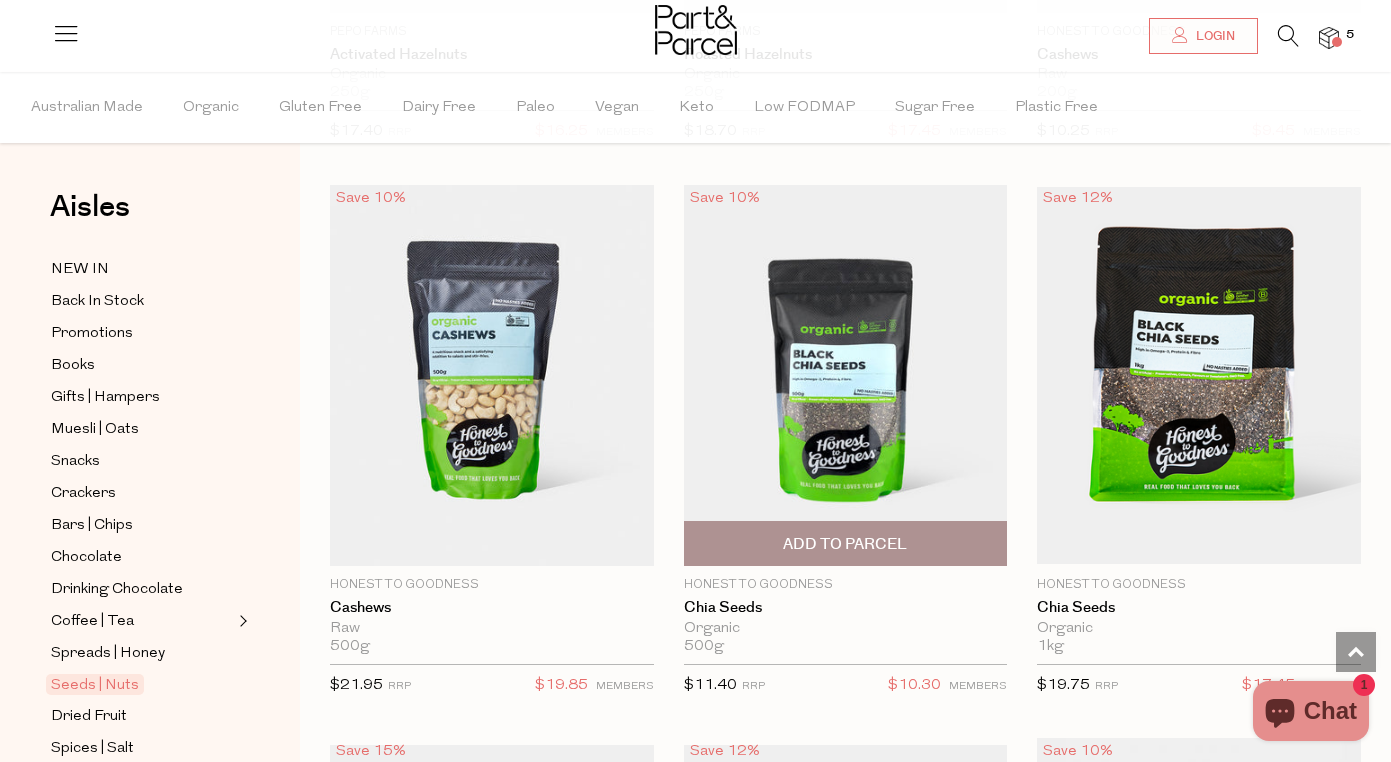 click on "Add To Parcel" at bounding box center (845, 544) 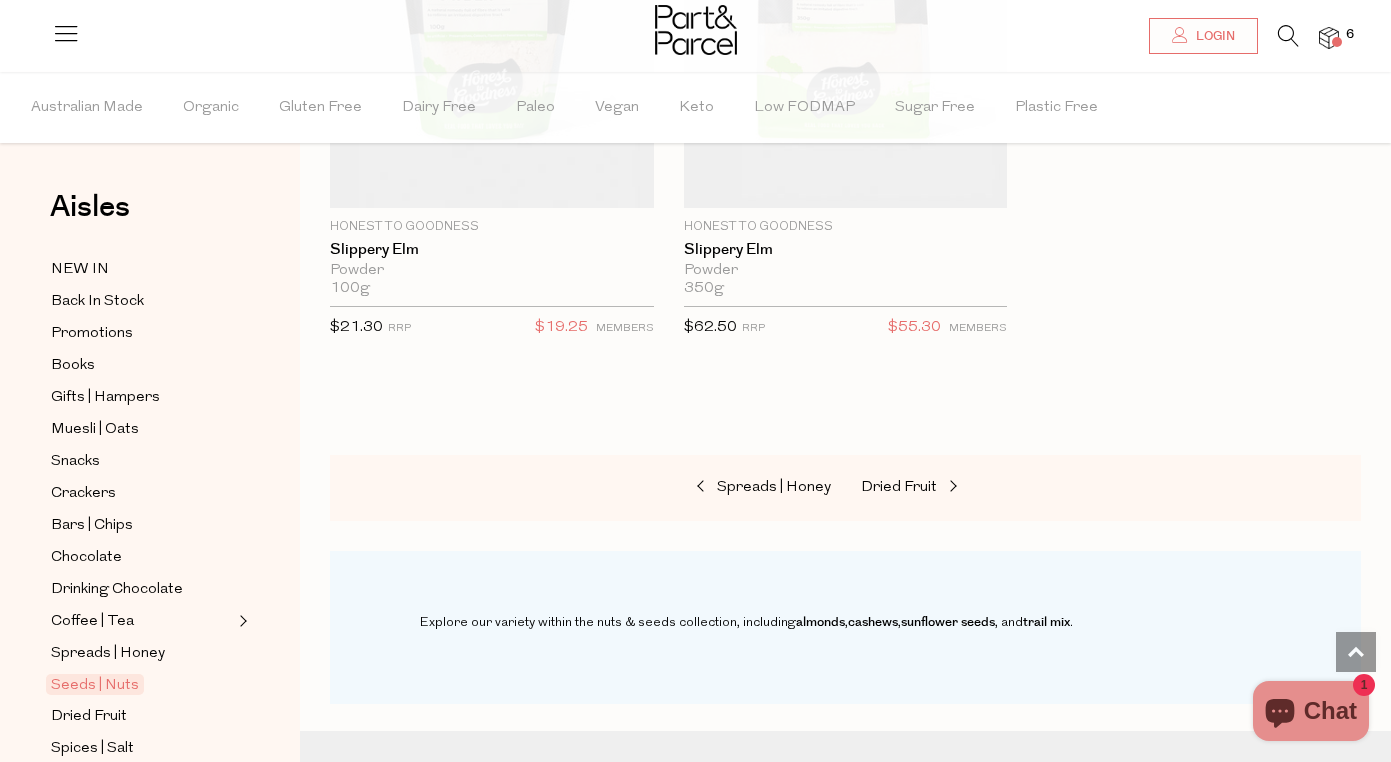 scroll, scrollTop: 8820, scrollLeft: 0, axis: vertical 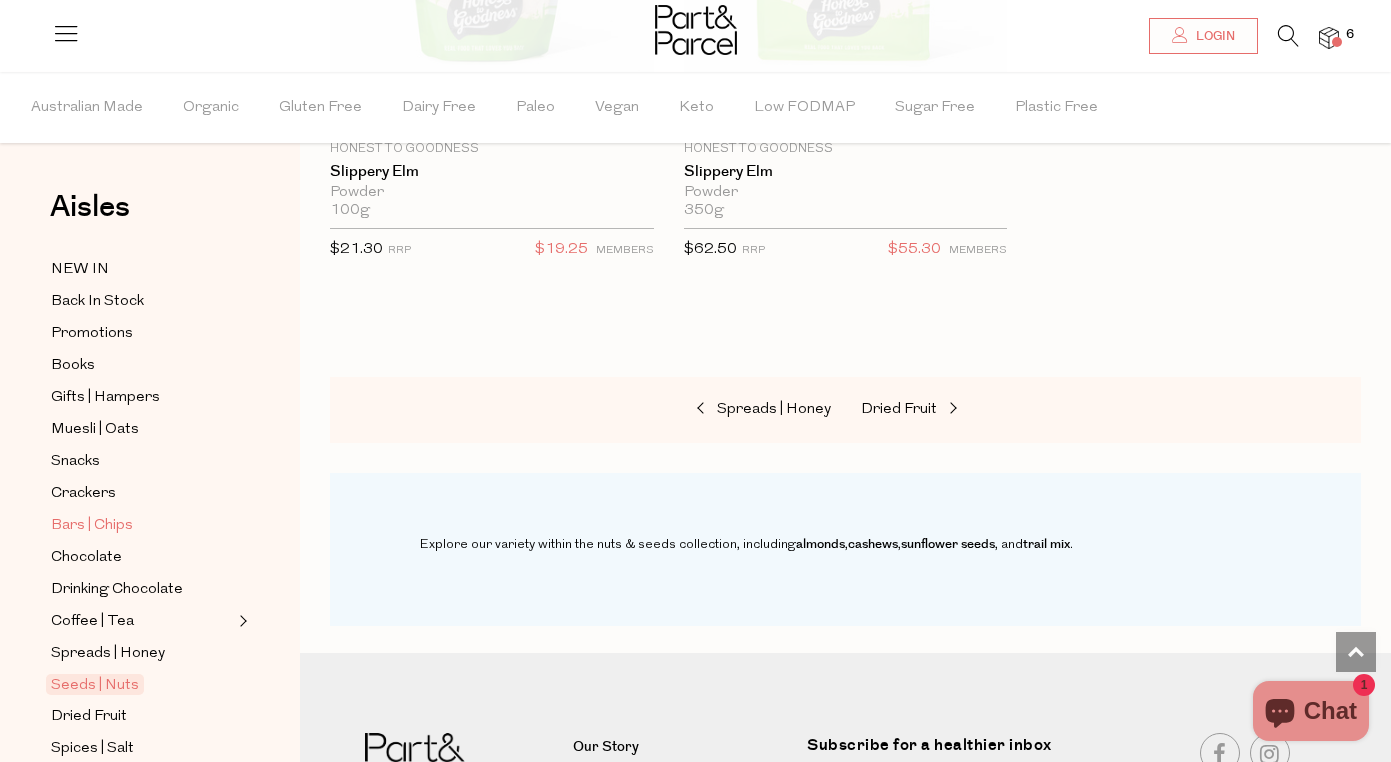 click on "Bars | Chips" at bounding box center (92, 526) 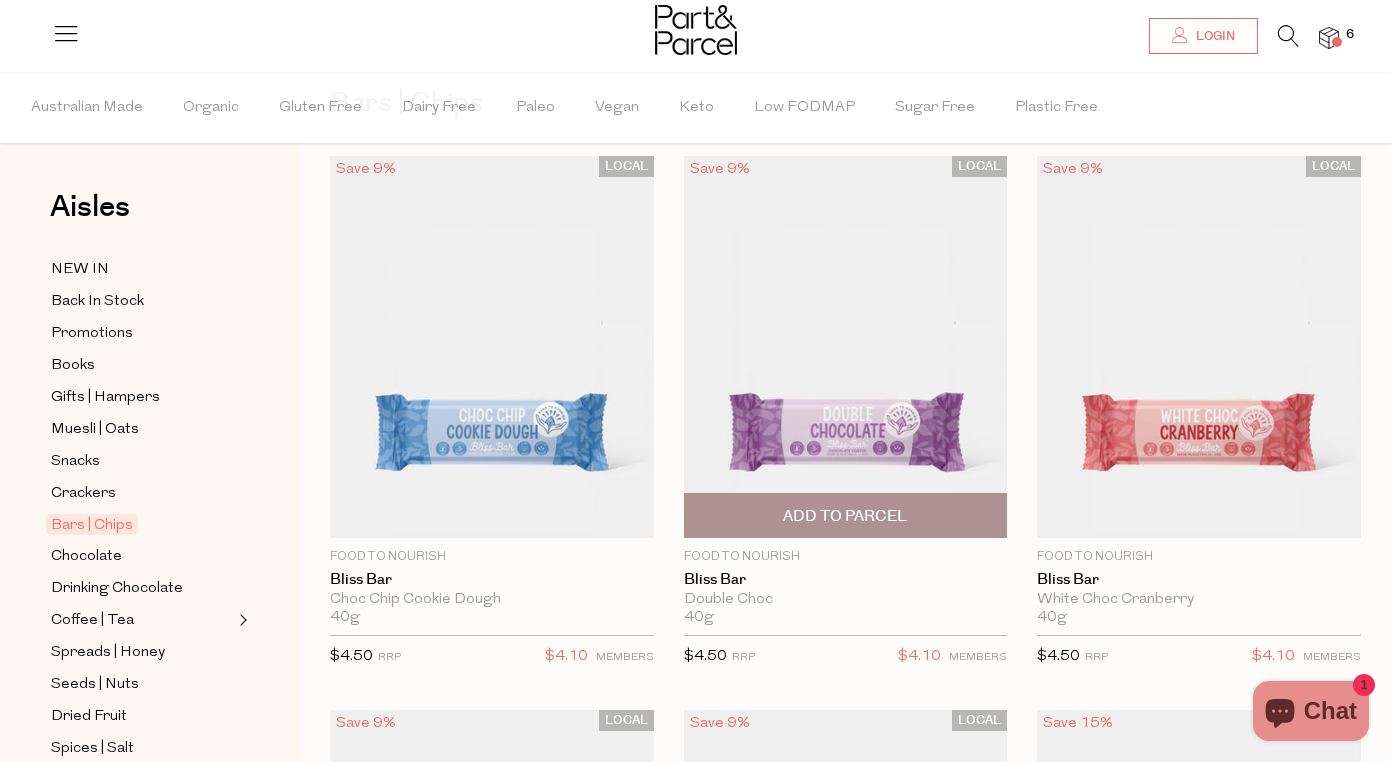 scroll, scrollTop: 117, scrollLeft: 0, axis: vertical 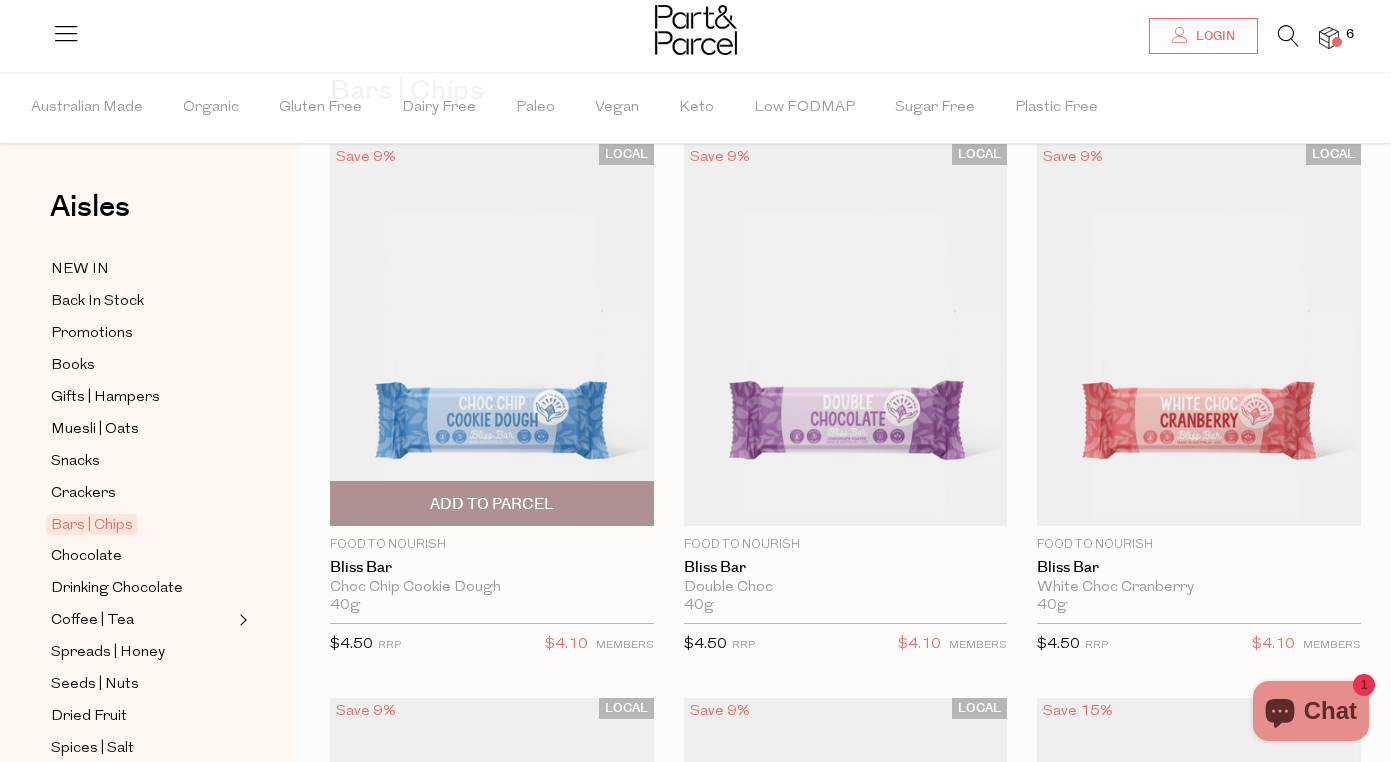 click at bounding box center [492, 335] 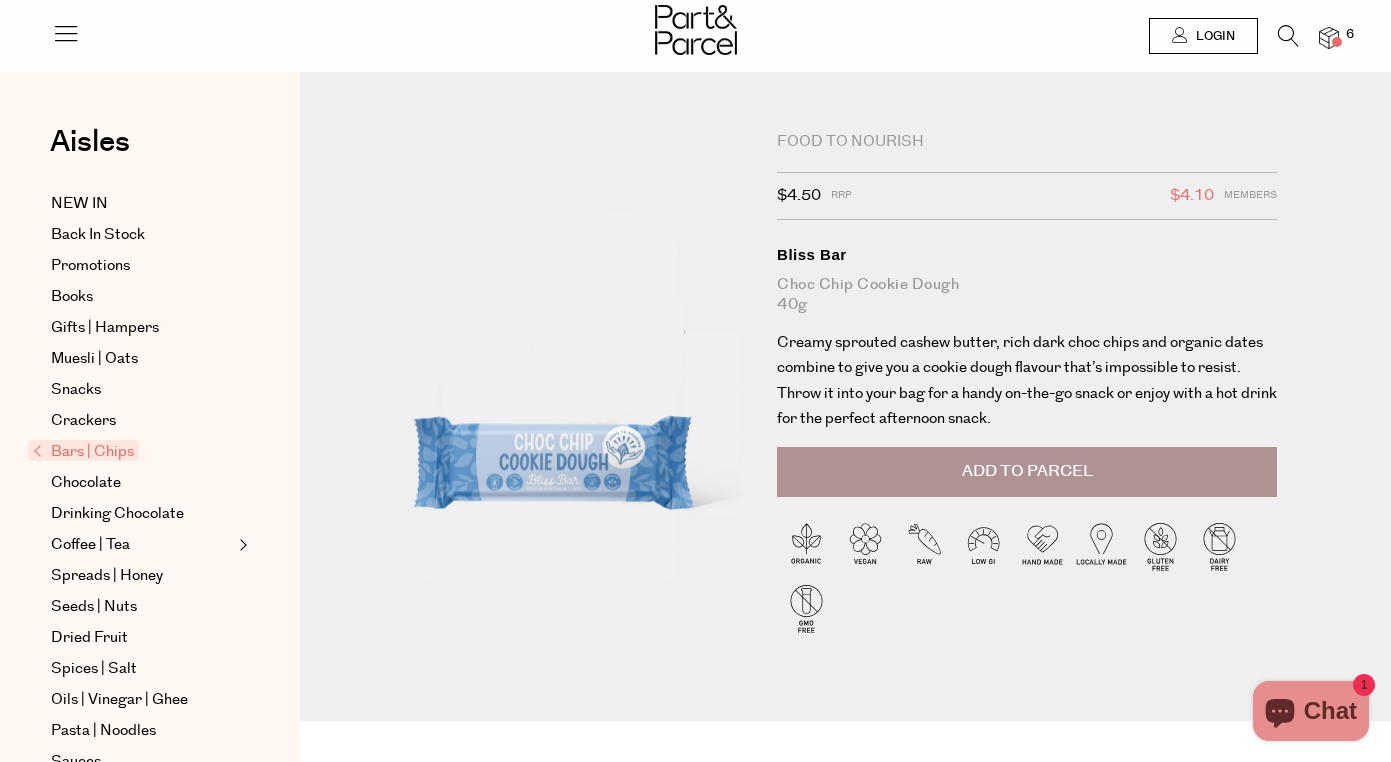 scroll, scrollTop: 0, scrollLeft: 0, axis: both 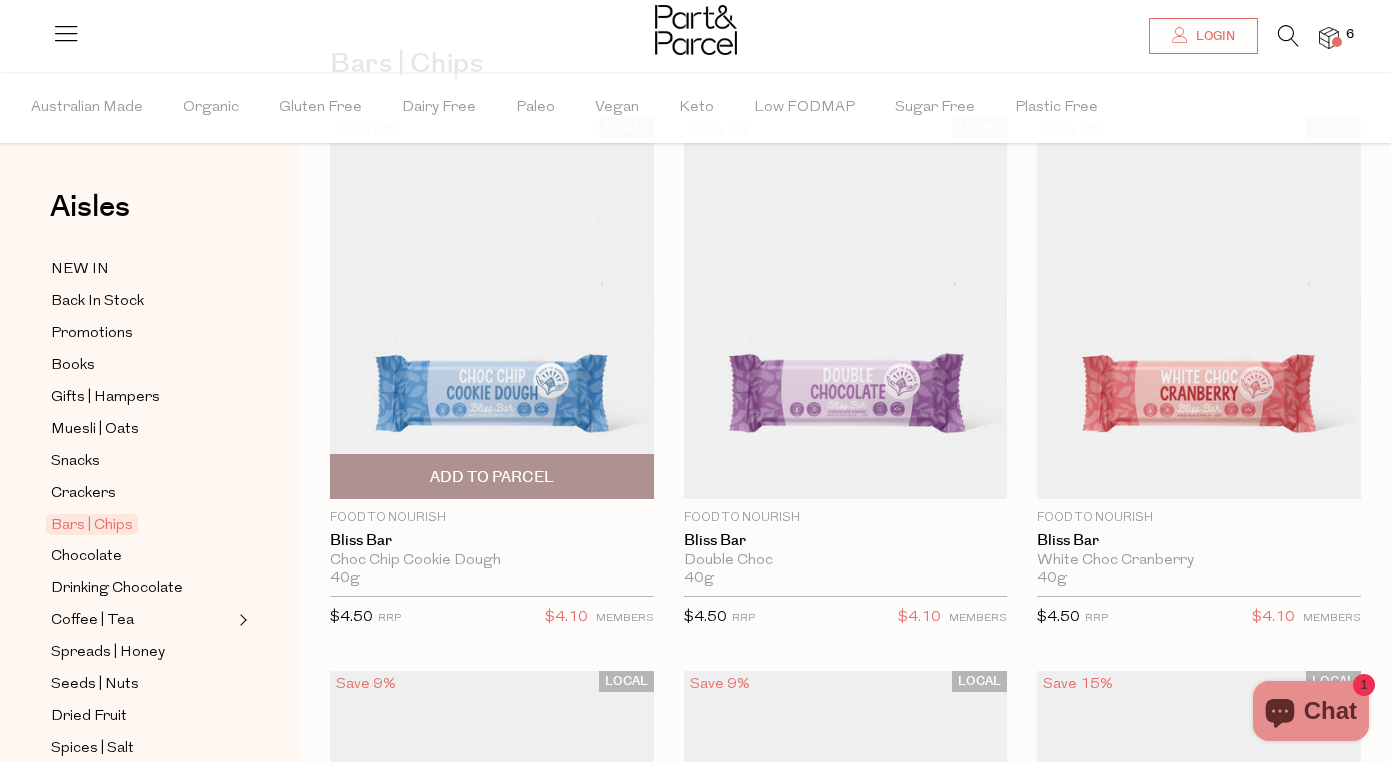 click on "Add To Parcel" at bounding box center (492, 477) 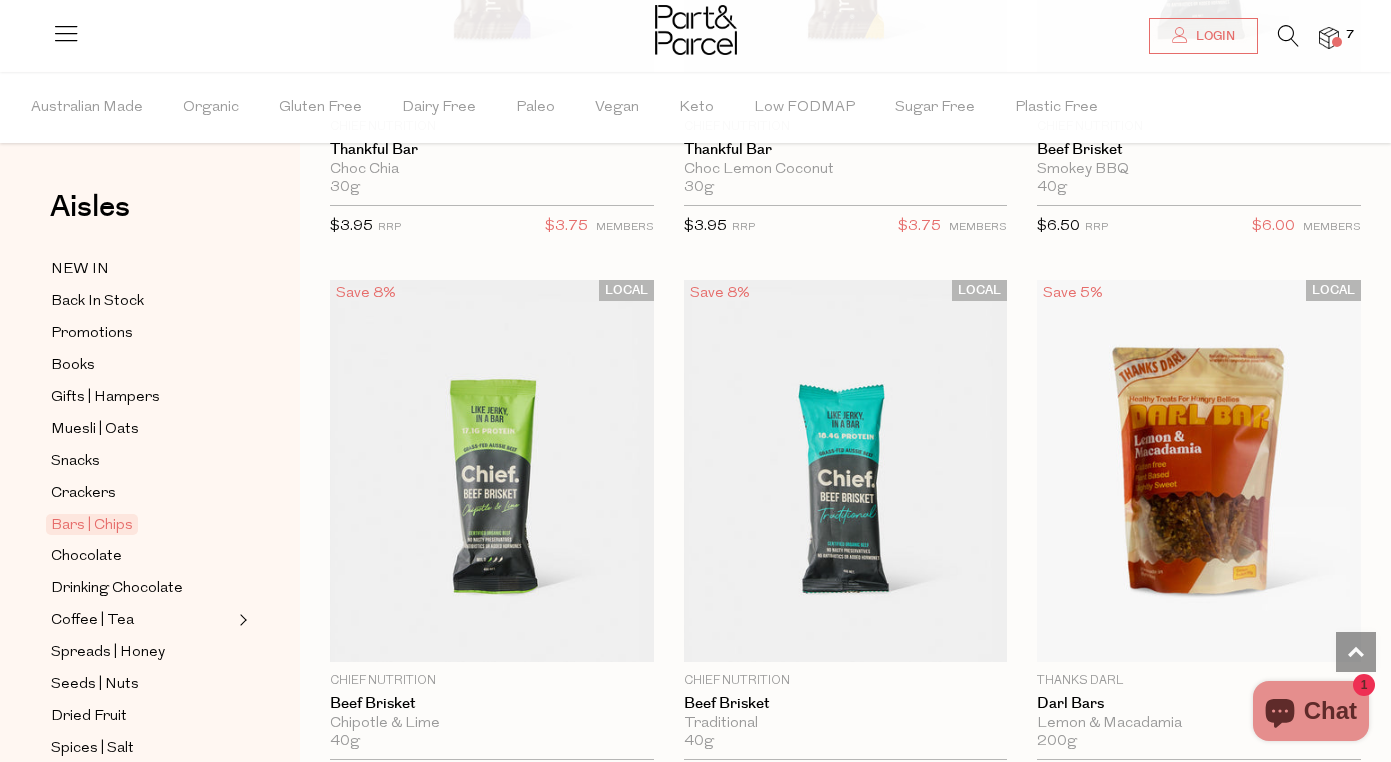 scroll, scrollTop: 3969, scrollLeft: 0, axis: vertical 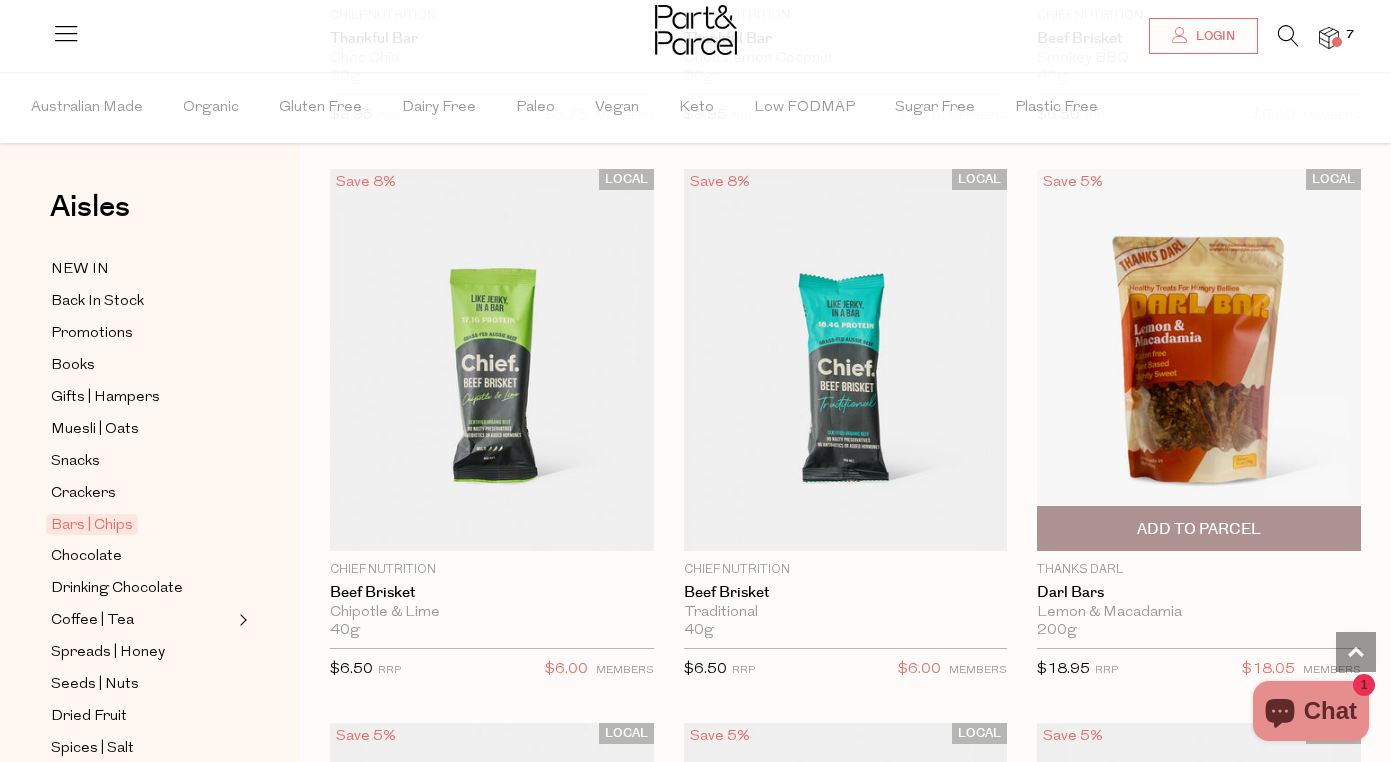 click at bounding box center [1199, 360] 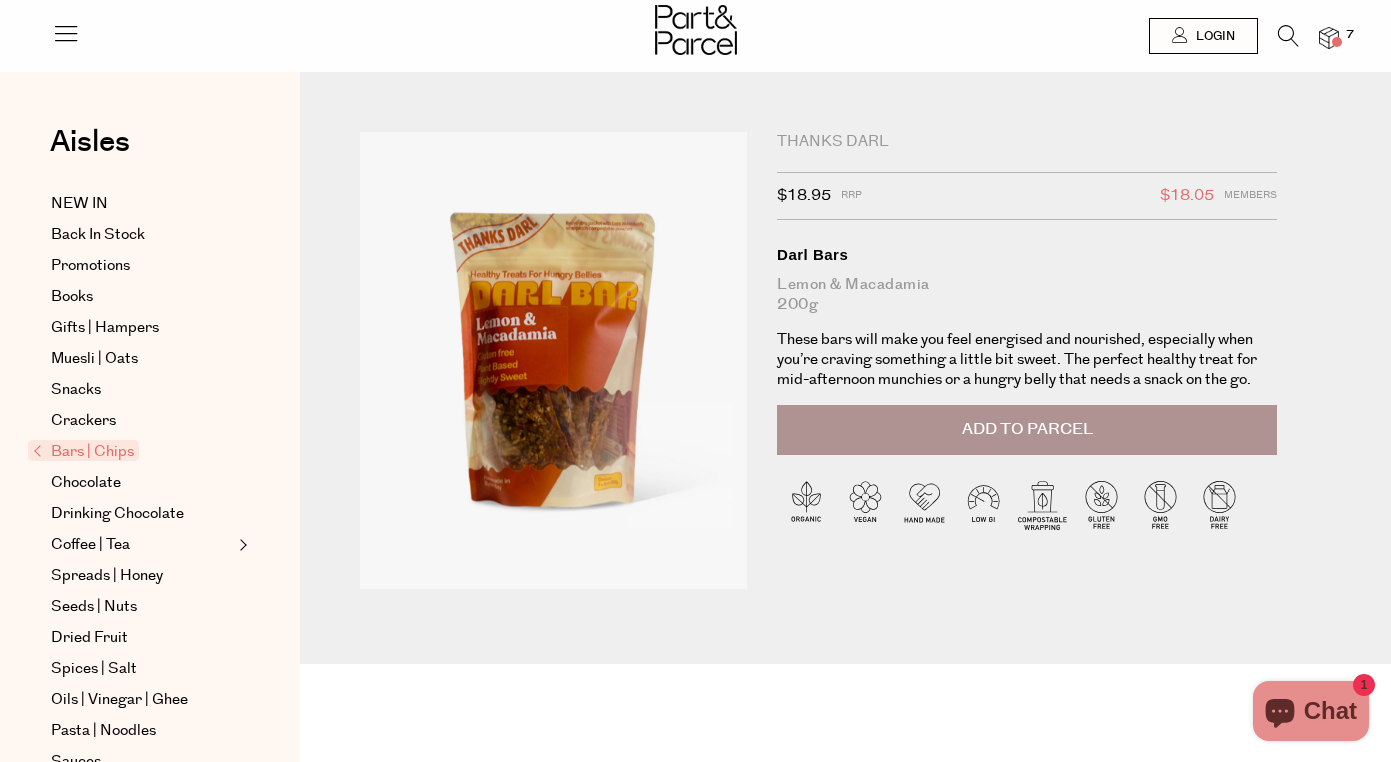 scroll, scrollTop: 0, scrollLeft: 0, axis: both 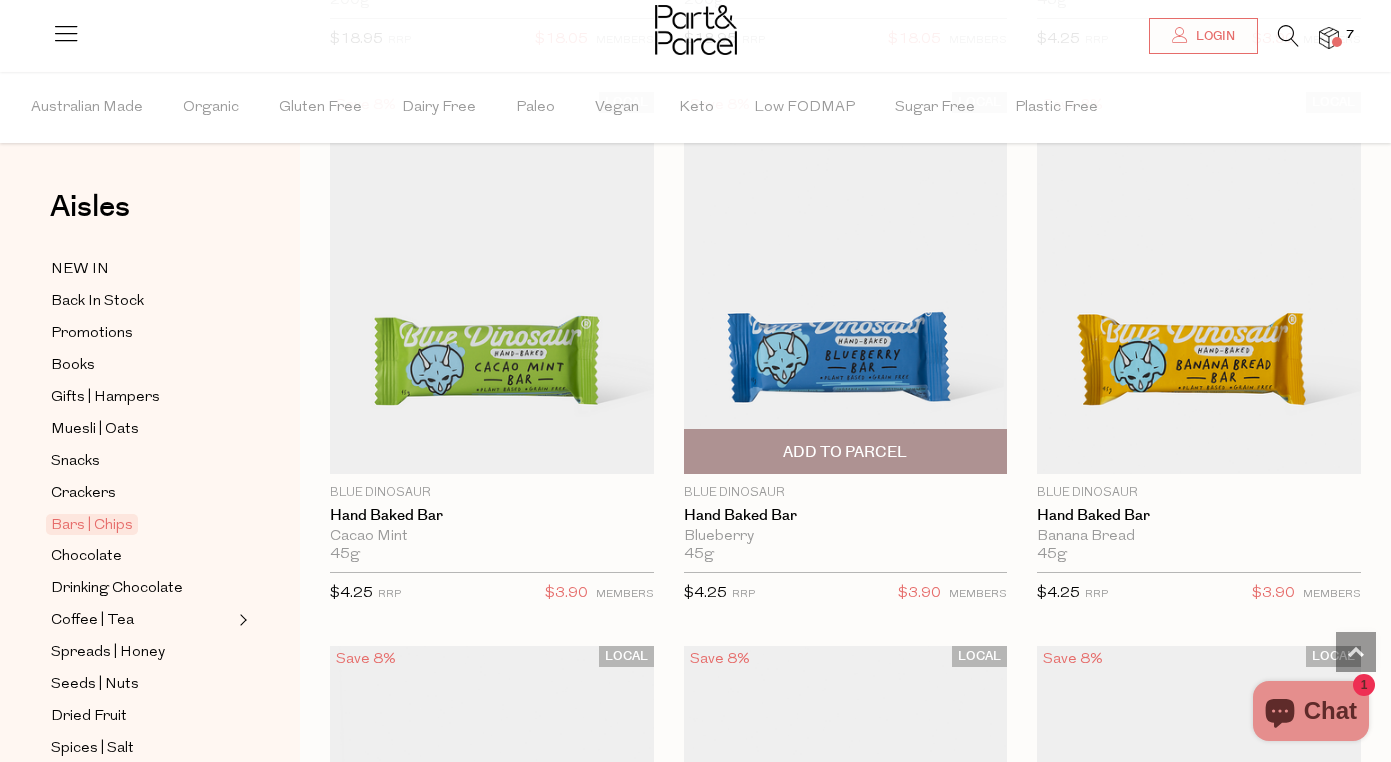 click on "Add To Parcel" at bounding box center [845, 452] 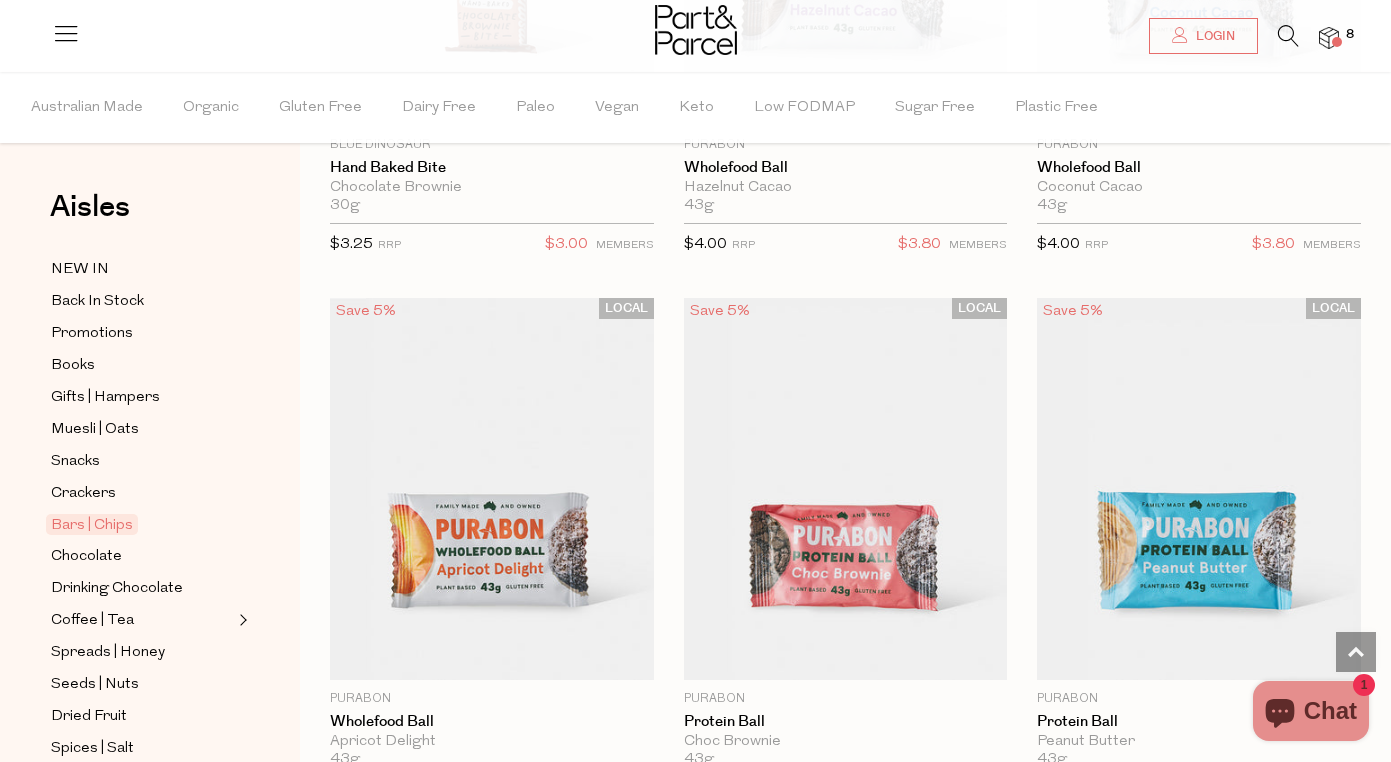 scroll, scrollTop: 7256, scrollLeft: 0, axis: vertical 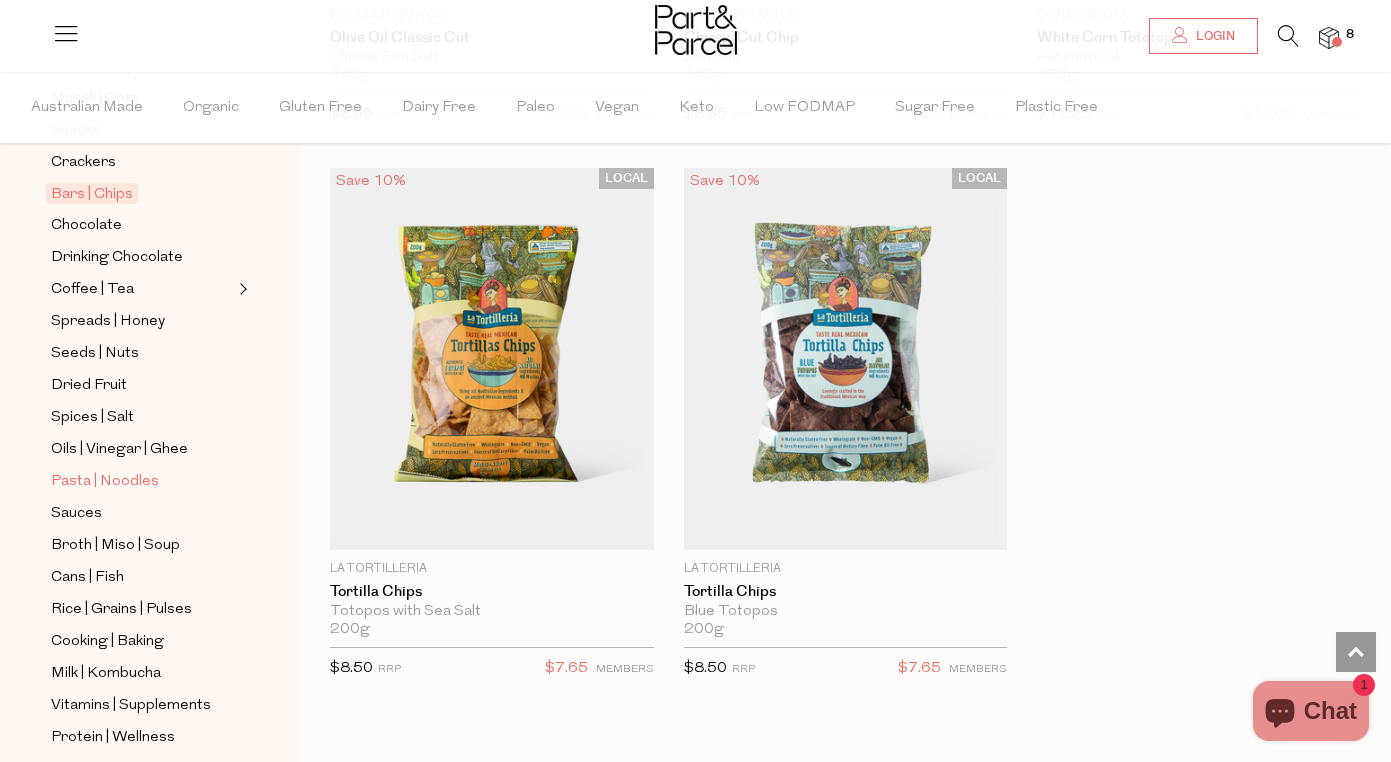 click on "Pasta | Noodles" at bounding box center (105, 482) 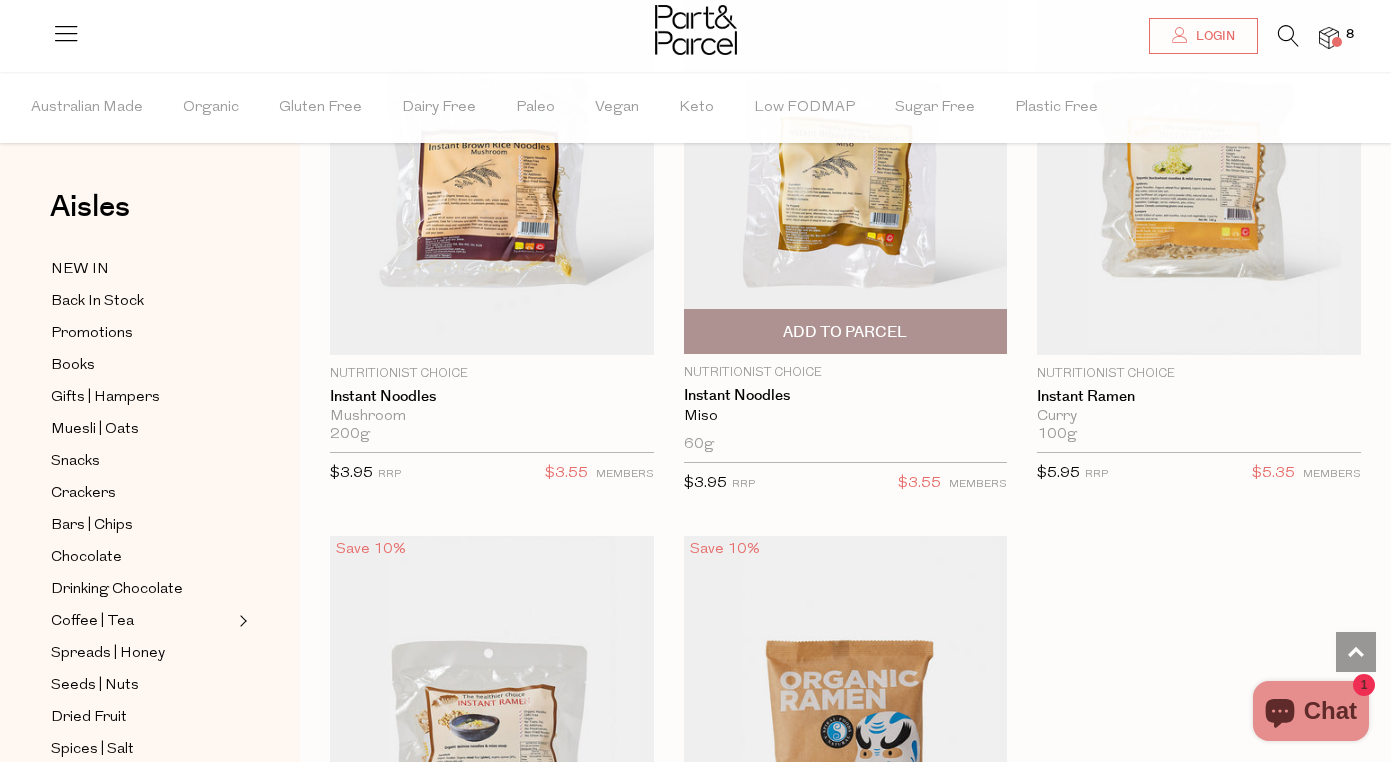 scroll, scrollTop: 8762, scrollLeft: 0, axis: vertical 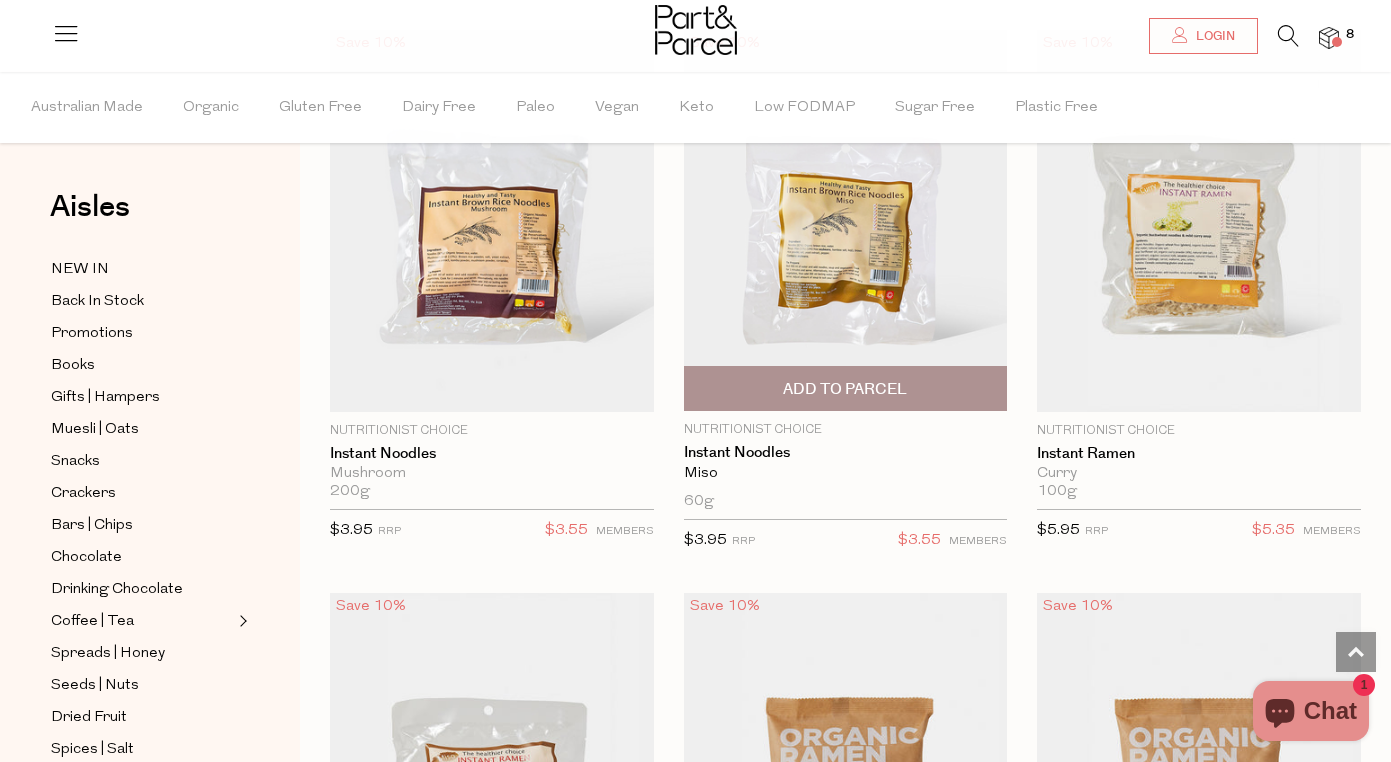 click at bounding box center (846, 221) 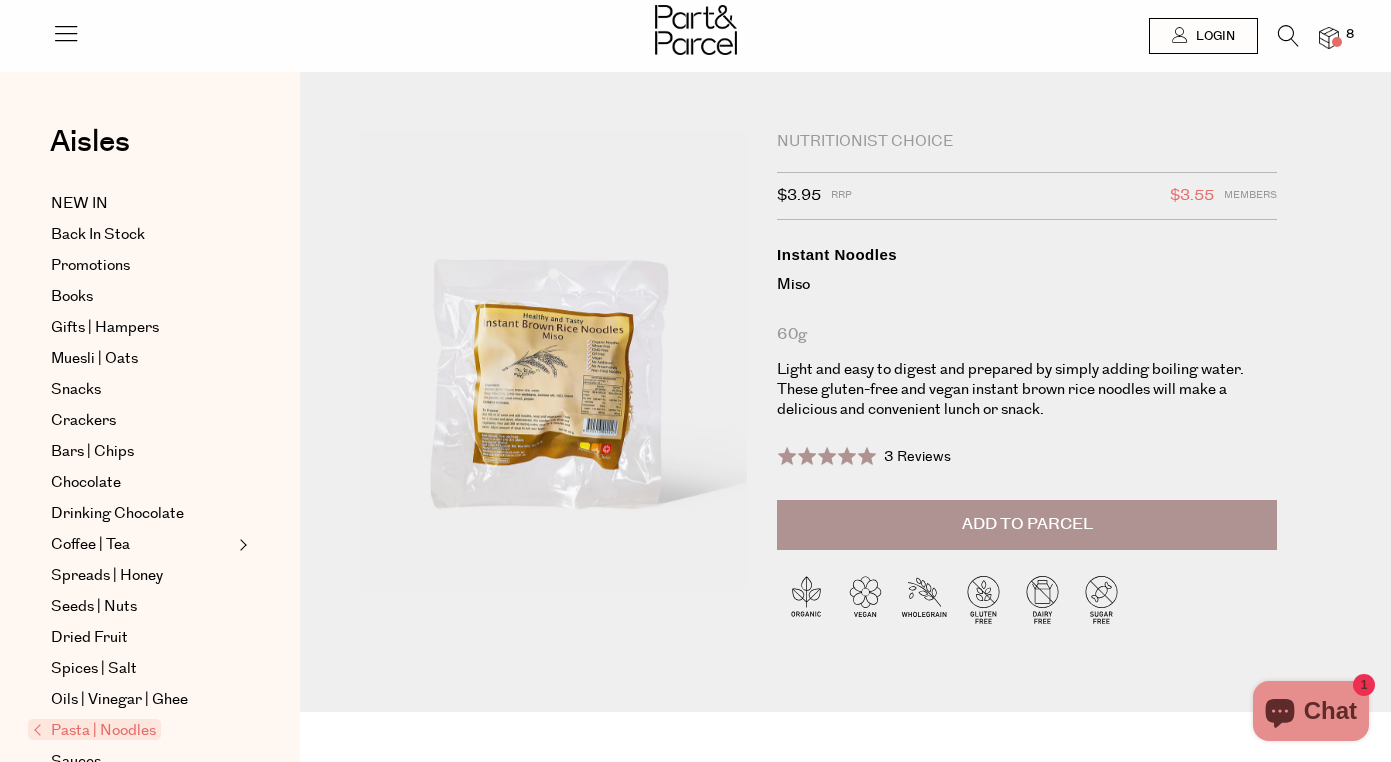 scroll, scrollTop: 0, scrollLeft: 0, axis: both 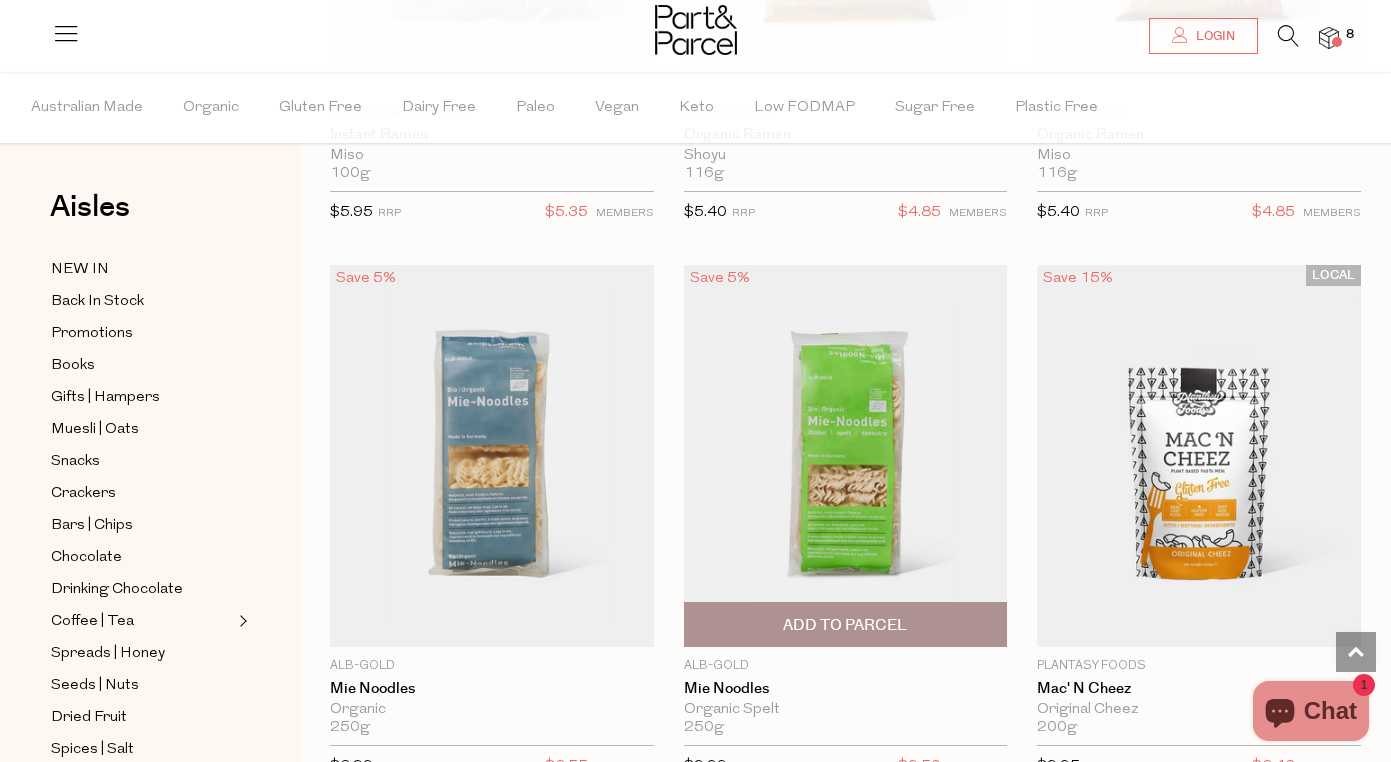 click on "Add To Parcel" at bounding box center (845, 625) 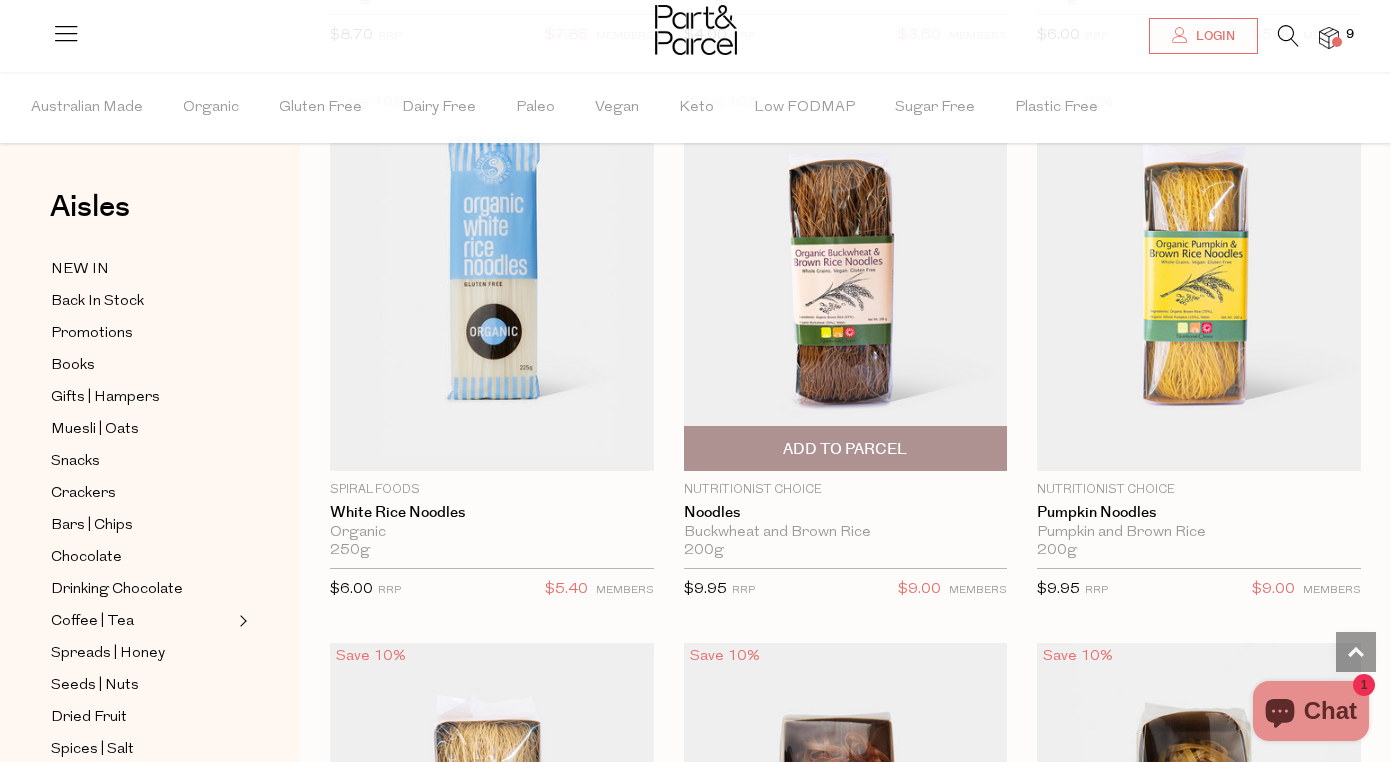 scroll, scrollTop: 7319, scrollLeft: 0, axis: vertical 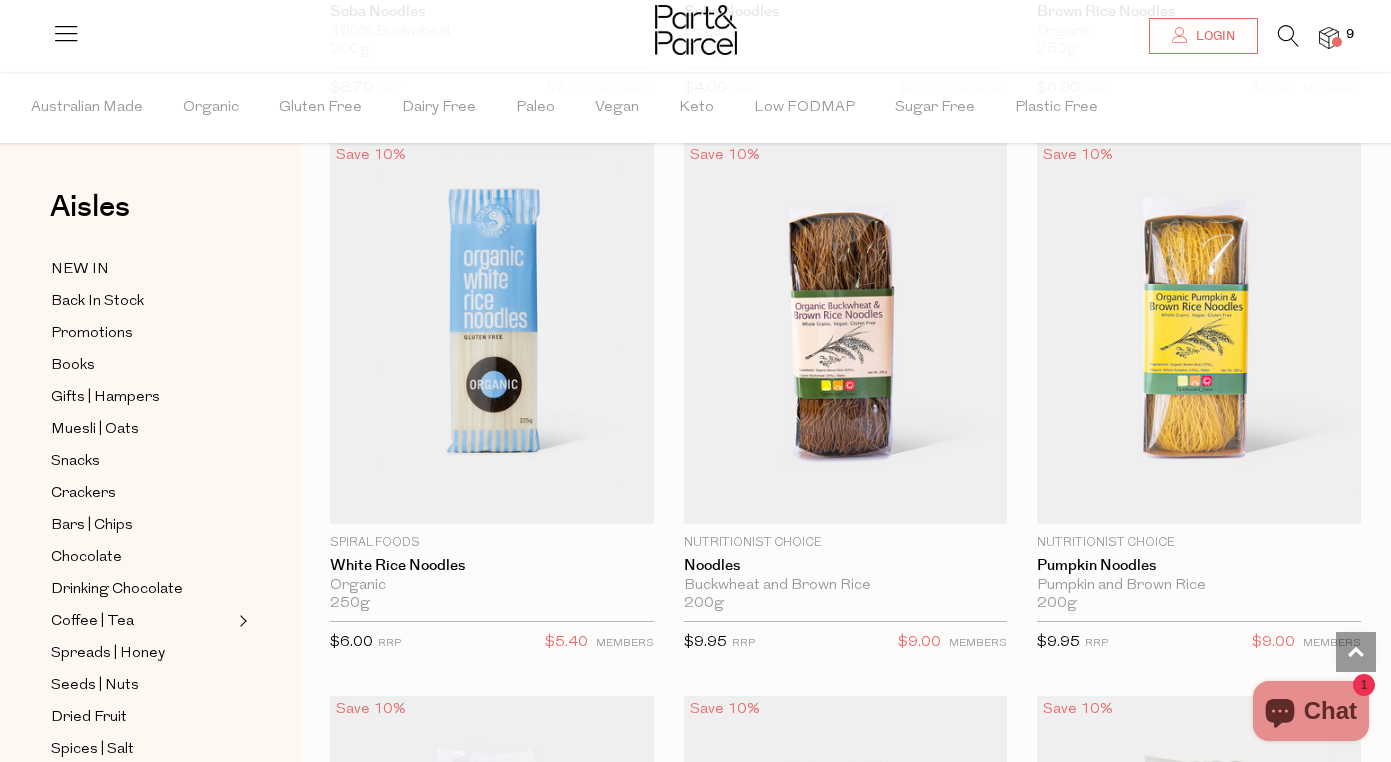 click at bounding box center [1288, 36] 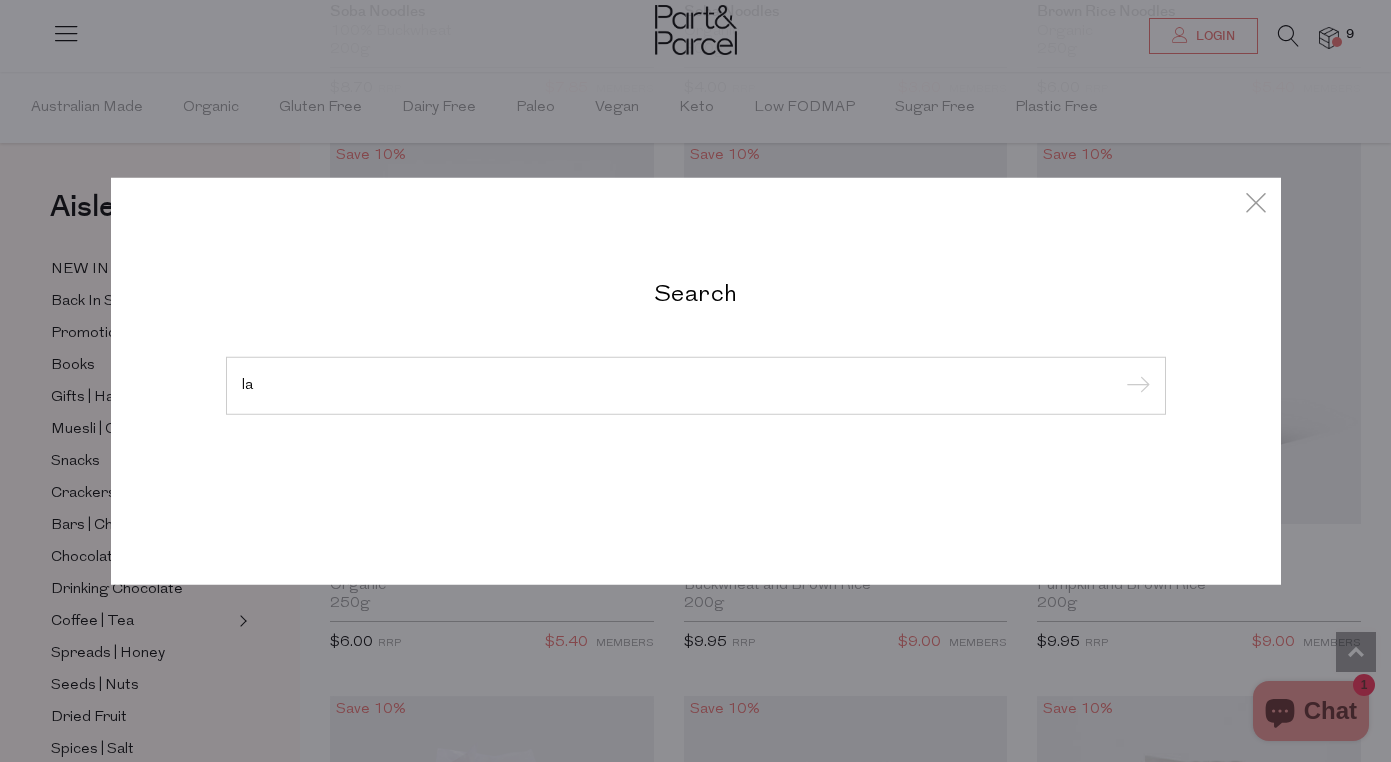 type on "l" 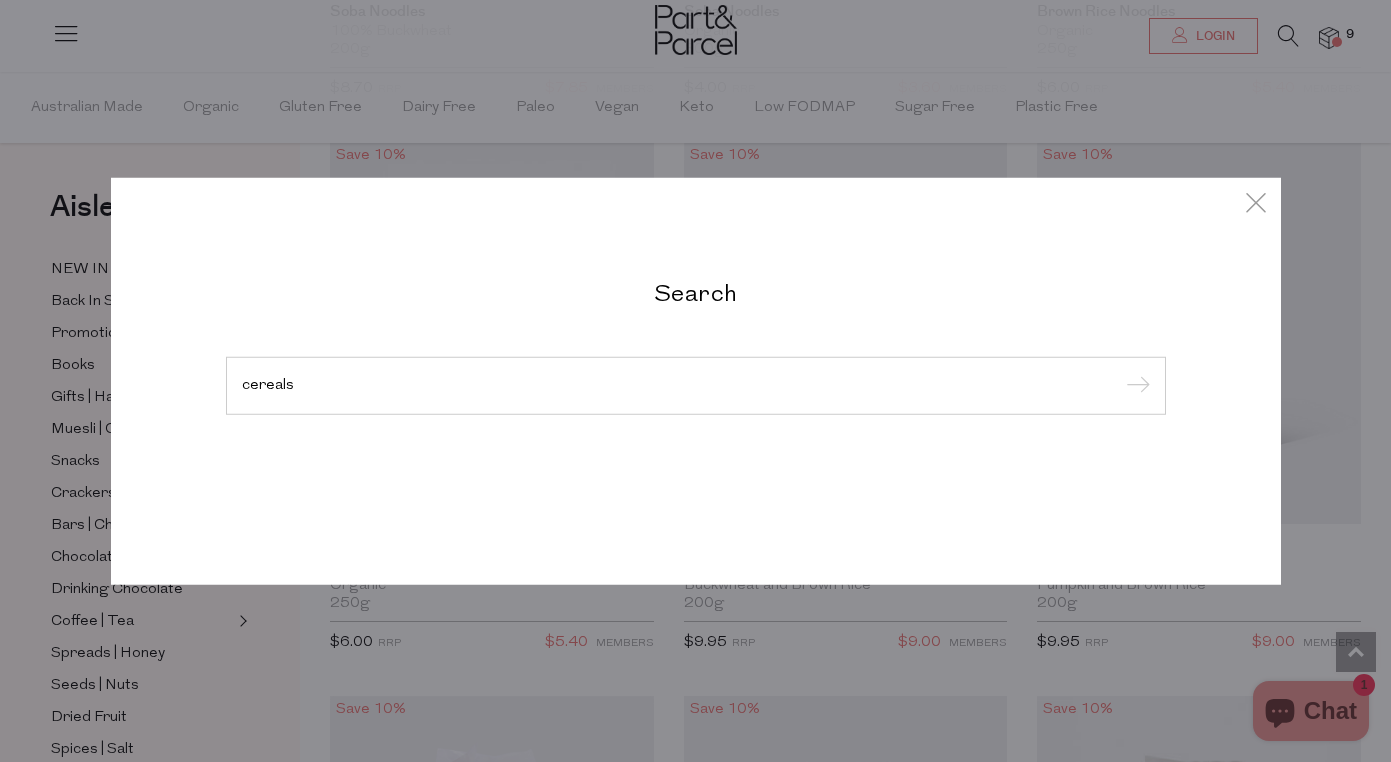 type on "cereals" 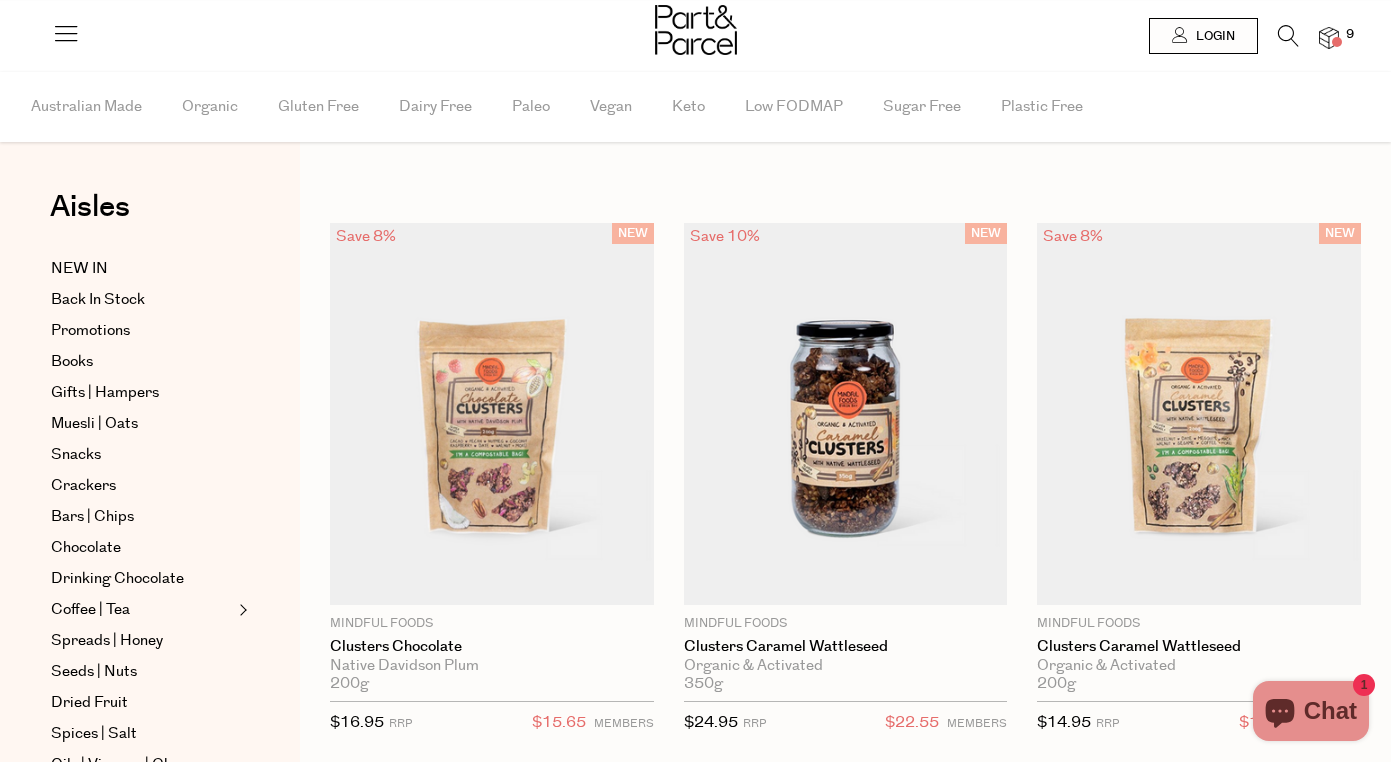 scroll, scrollTop: 0, scrollLeft: 0, axis: both 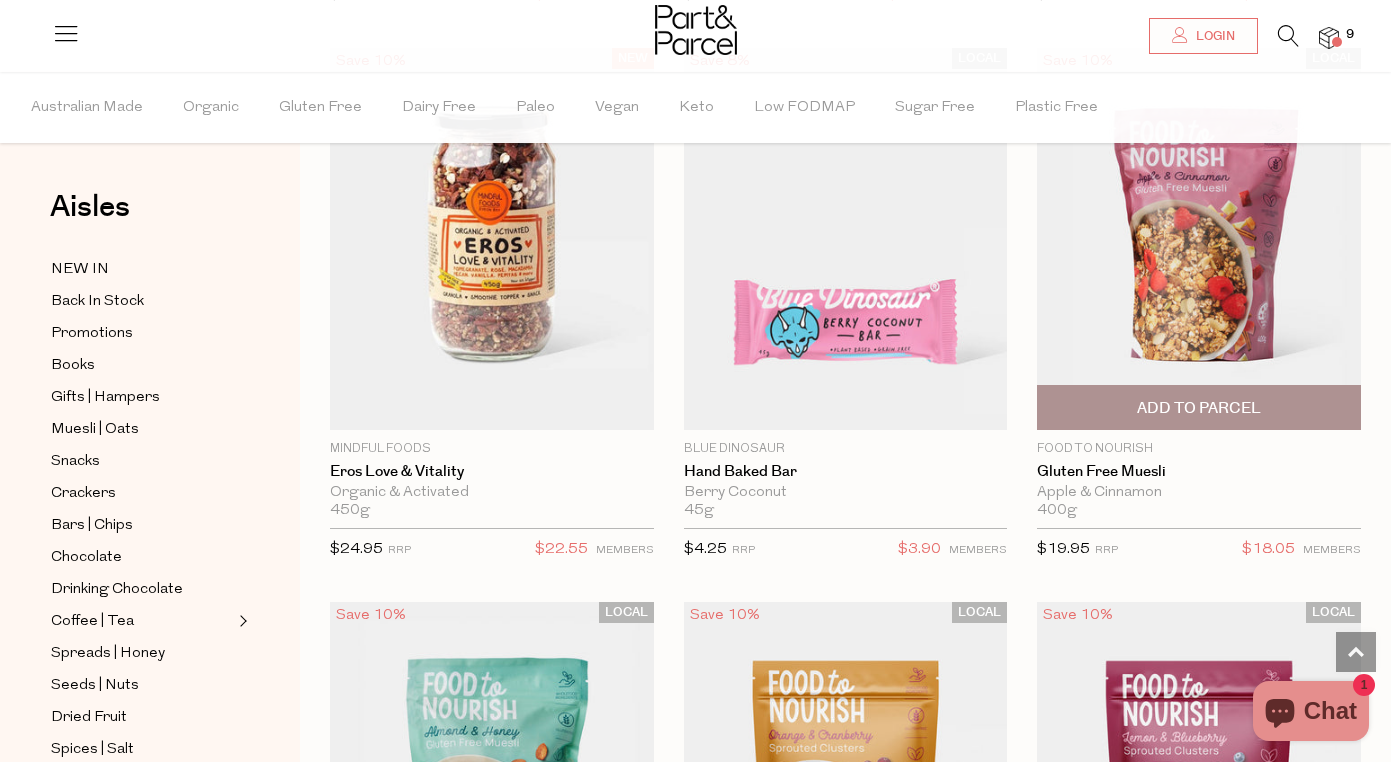 click on "Add To Parcel" at bounding box center (1199, 408) 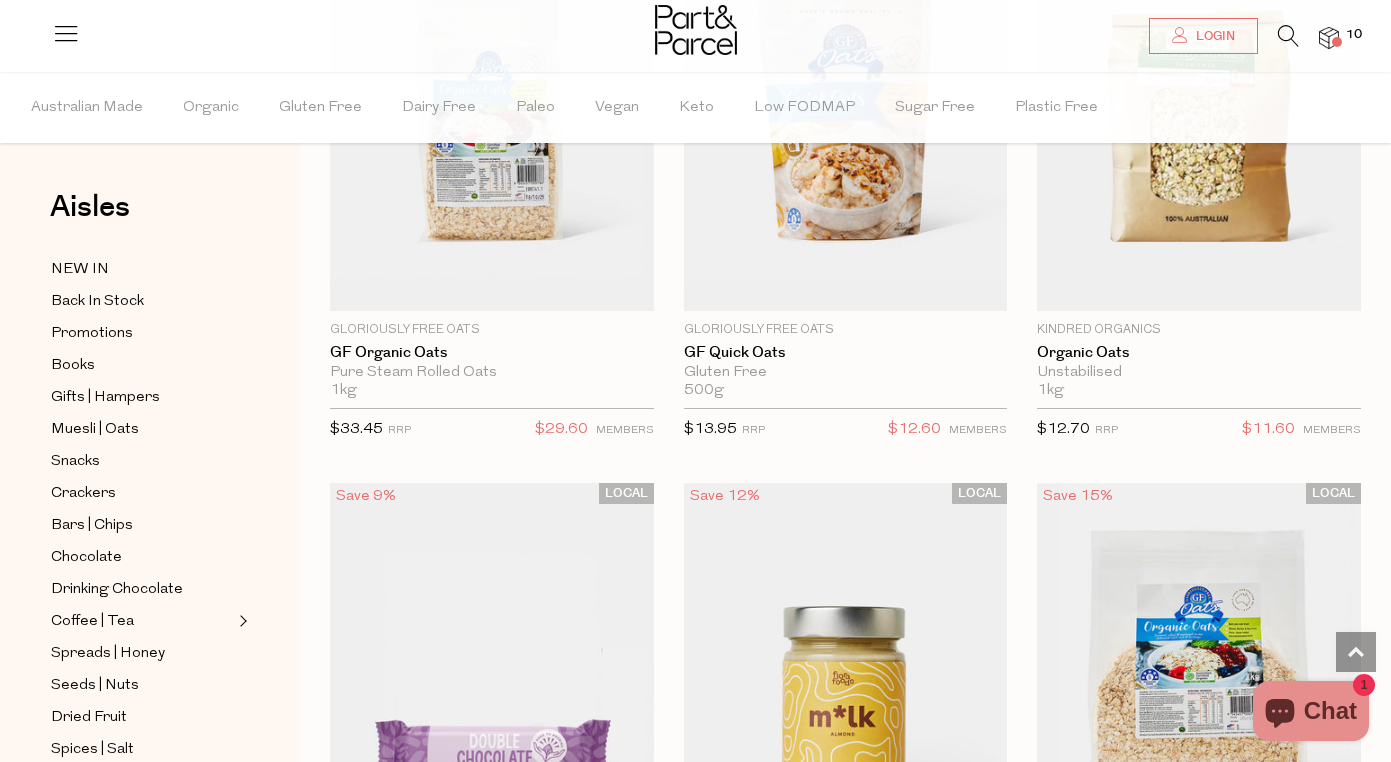scroll, scrollTop: 4416, scrollLeft: 0, axis: vertical 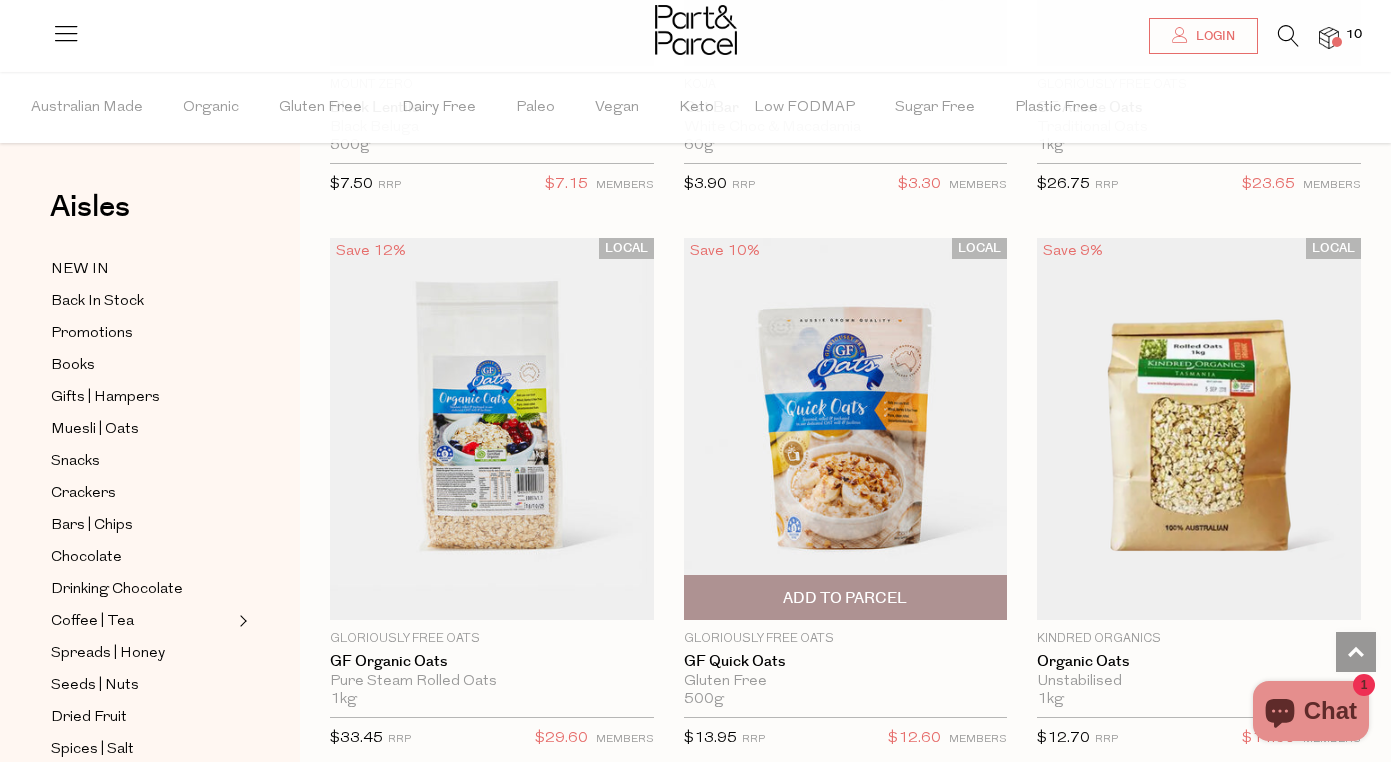 click at bounding box center [846, 429] 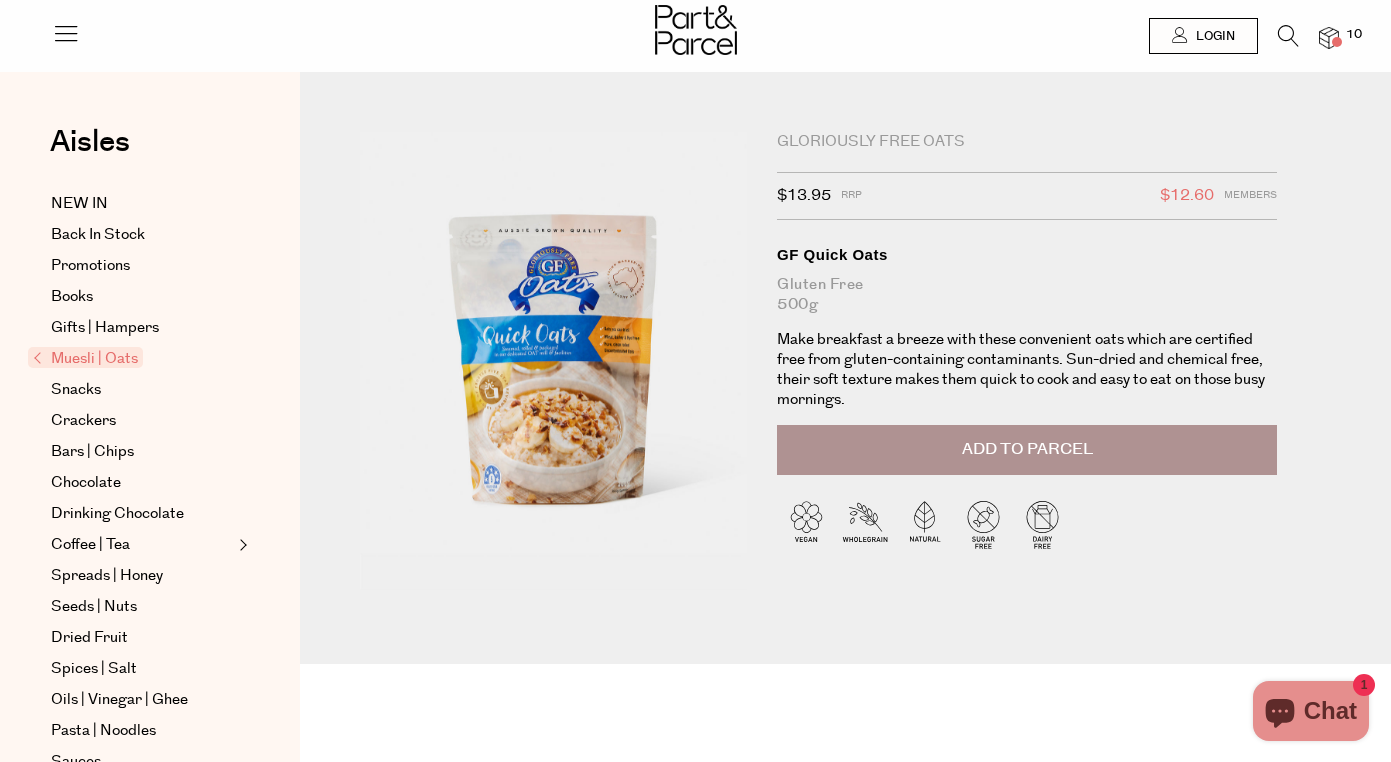 scroll, scrollTop: 0, scrollLeft: 0, axis: both 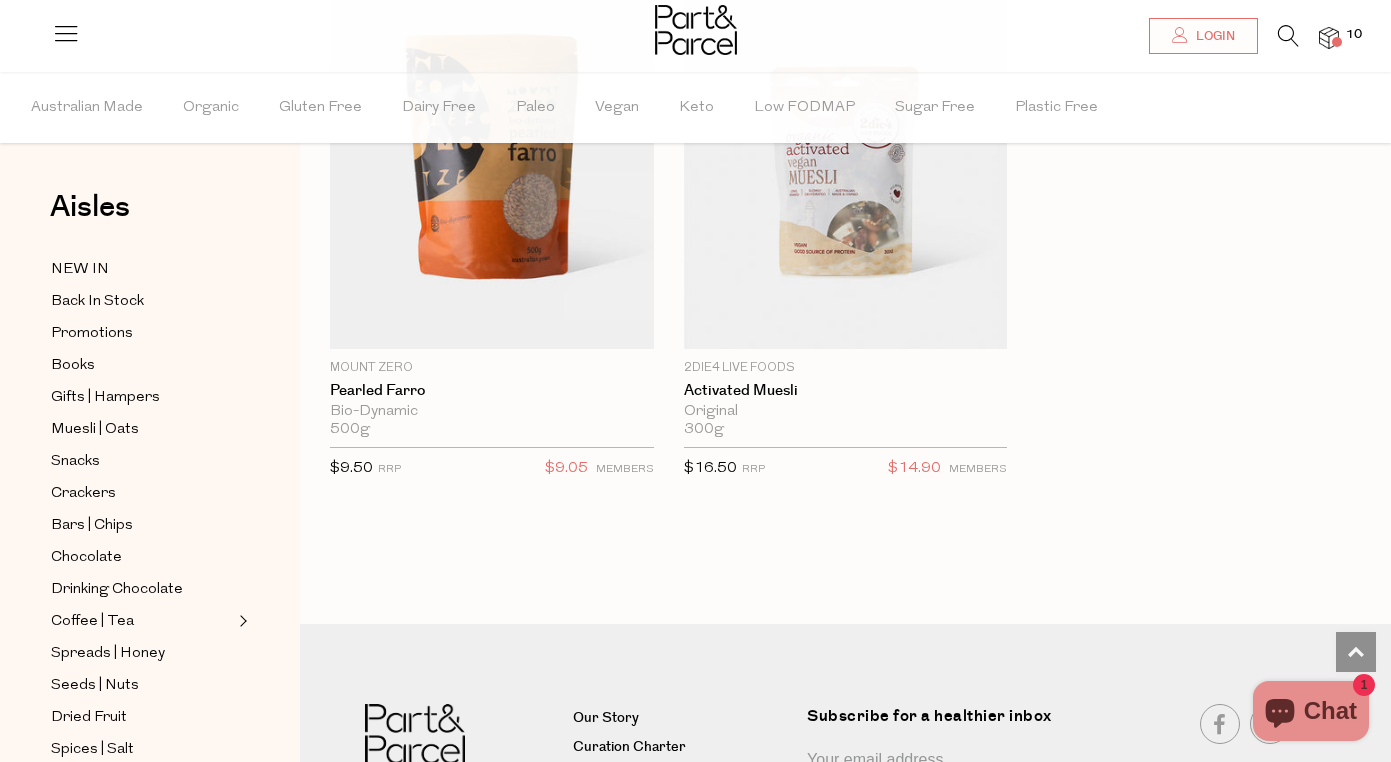 click at bounding box center (1337, 42) 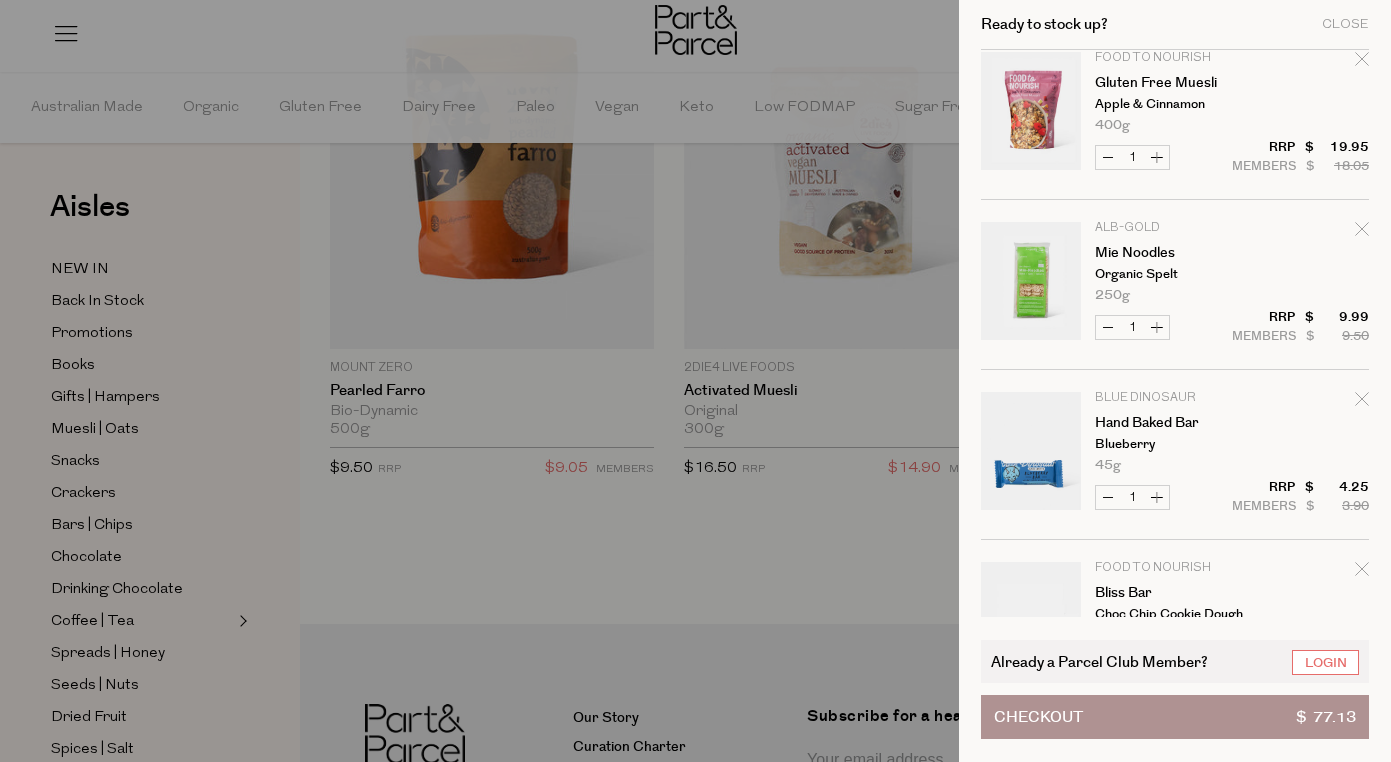 scroll, scrollTop: 21, scrollLeft: 0, axis: vertical 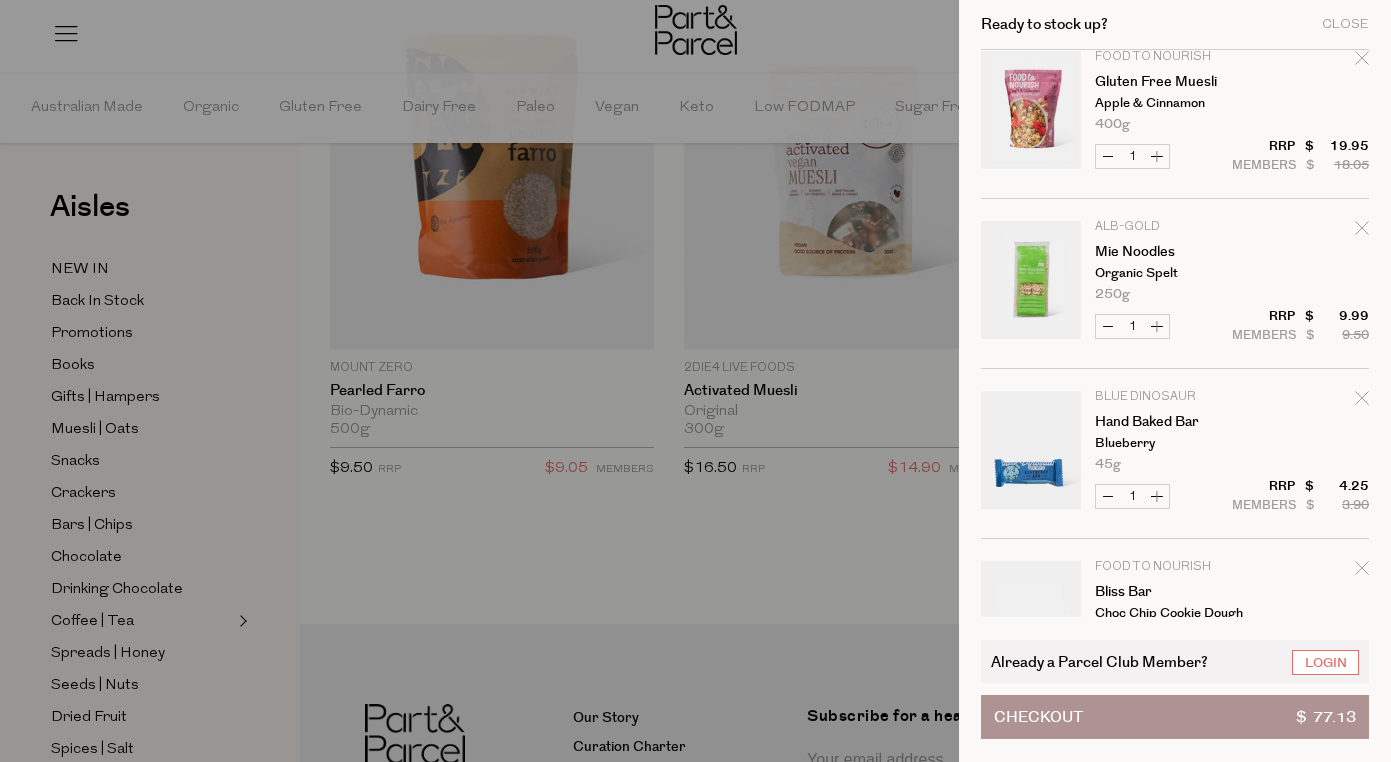 click 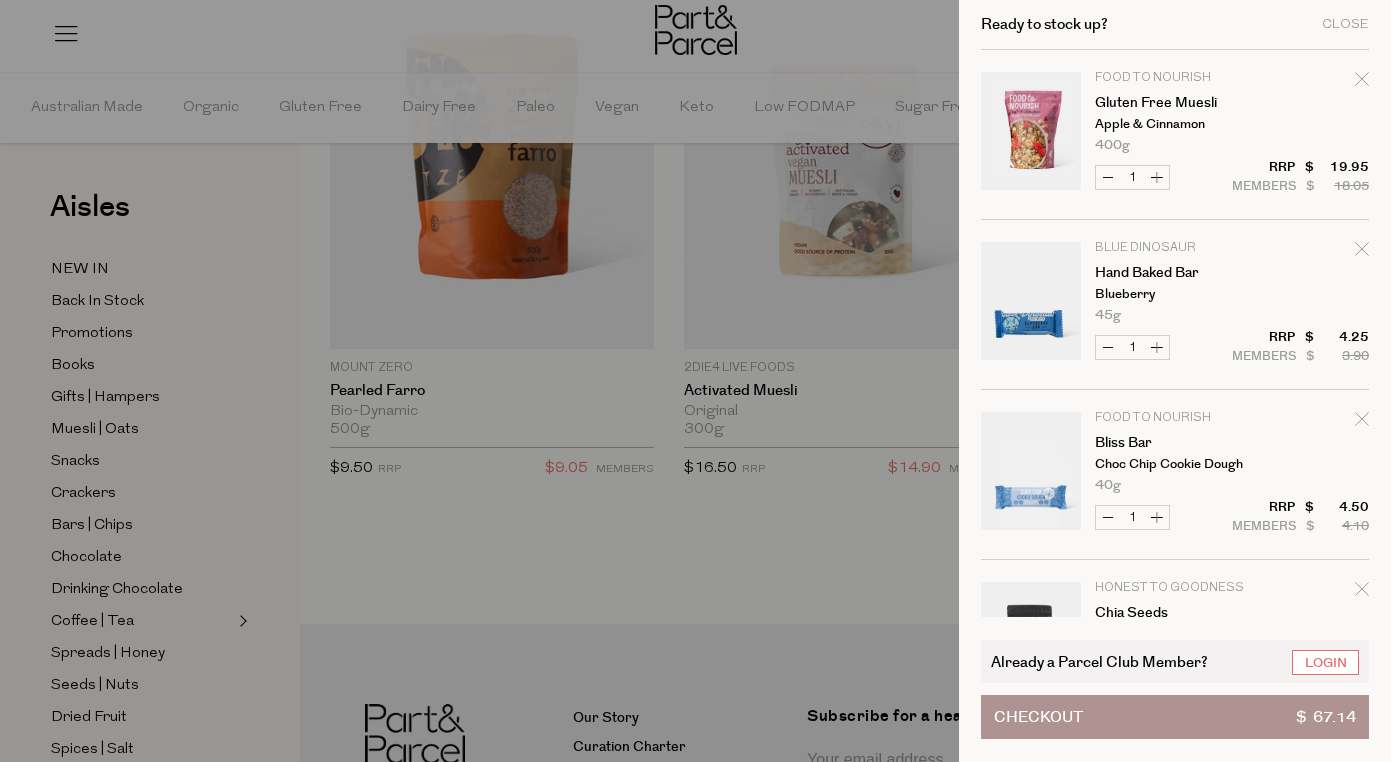 click on "Increase Hand Baked Bar" at bounding box center [1157, 347] 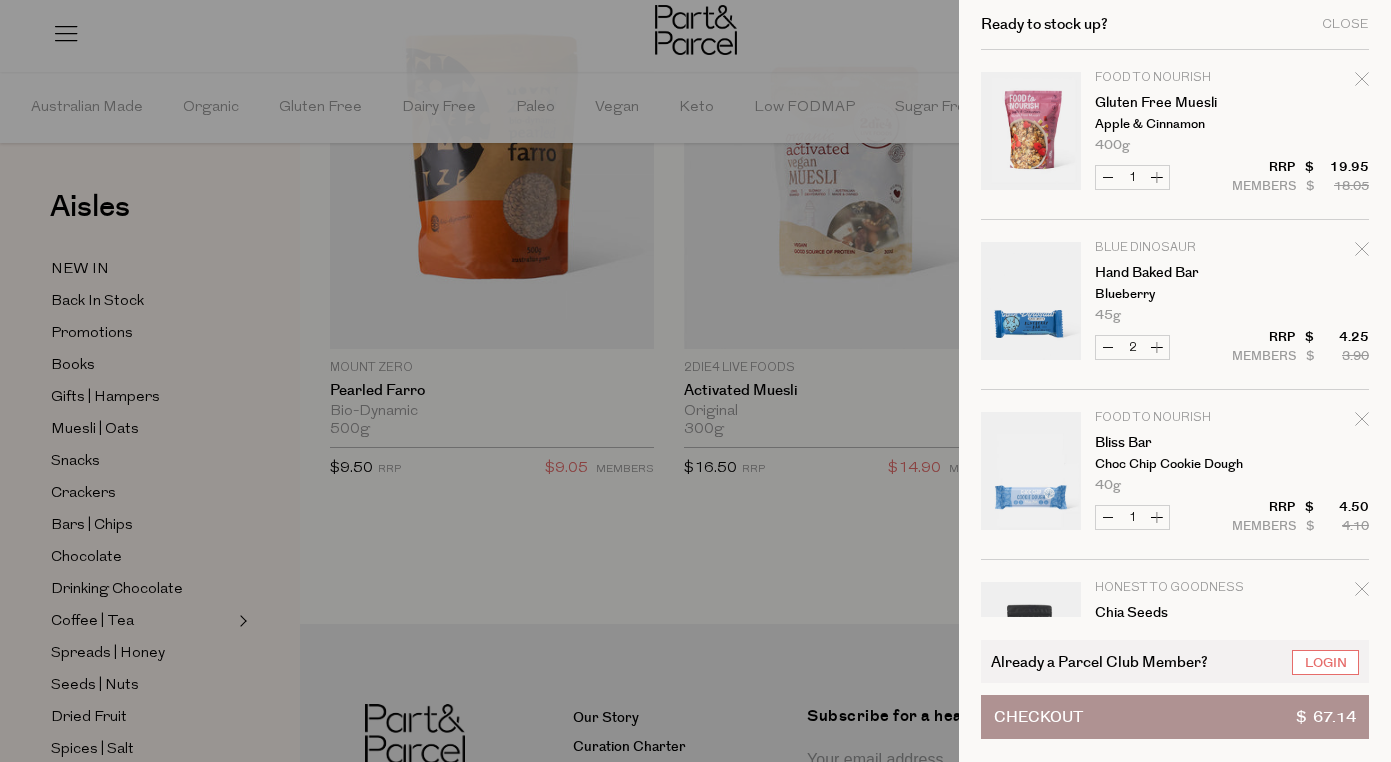 type on "2" 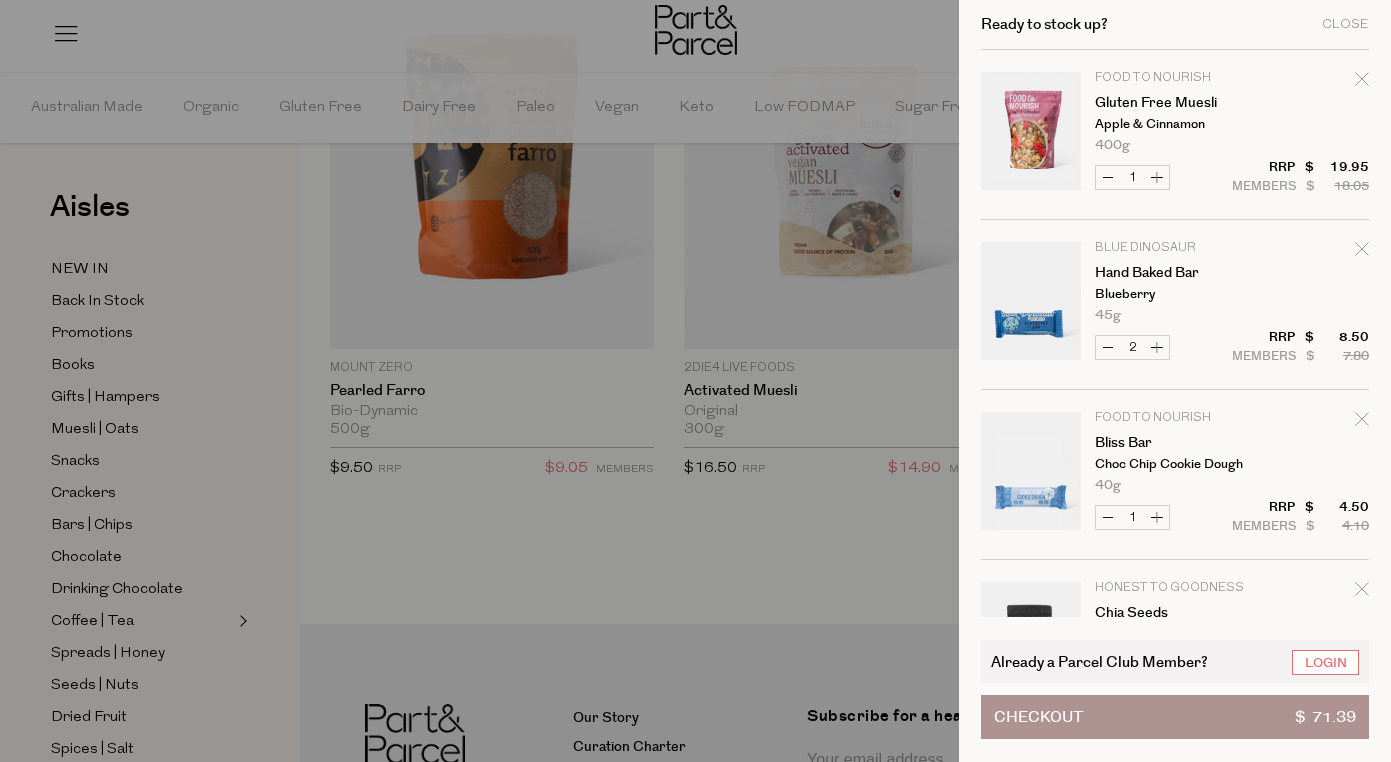 click on "Increase Bliss Bar" at bounding box center (1157, 517) 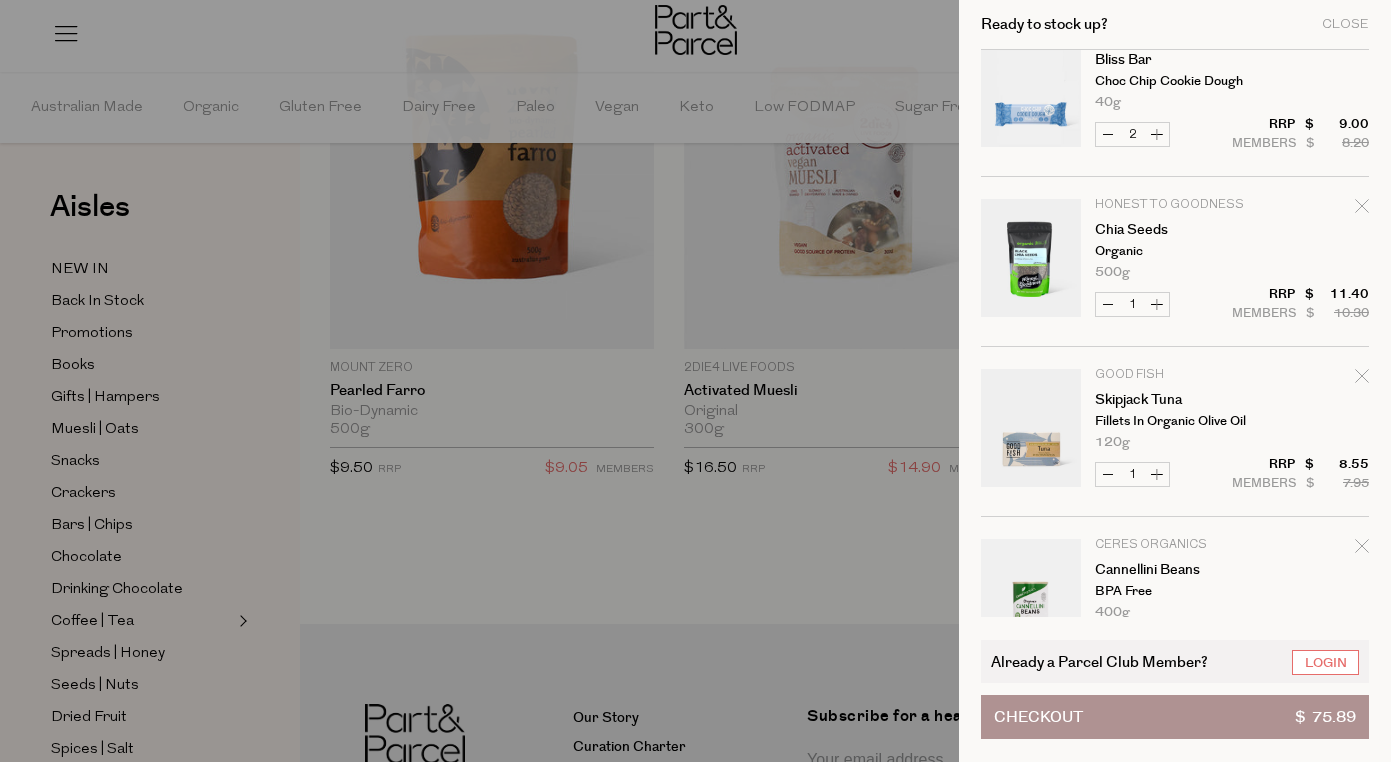 scroll, scrollTop: 413, scrollLeft: 0, axis: vertical 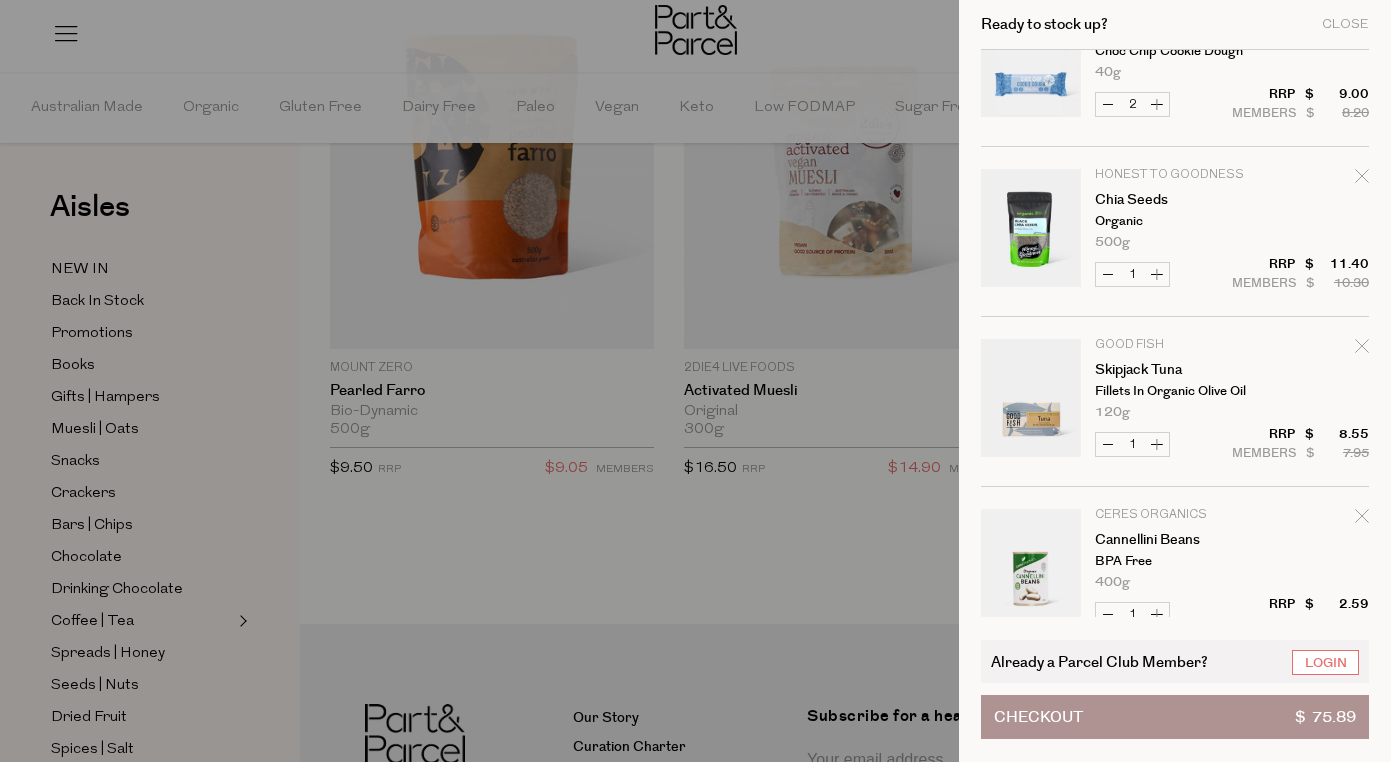 click on "Increase Skipjack Tuna" at bounding box center [1157, 444] 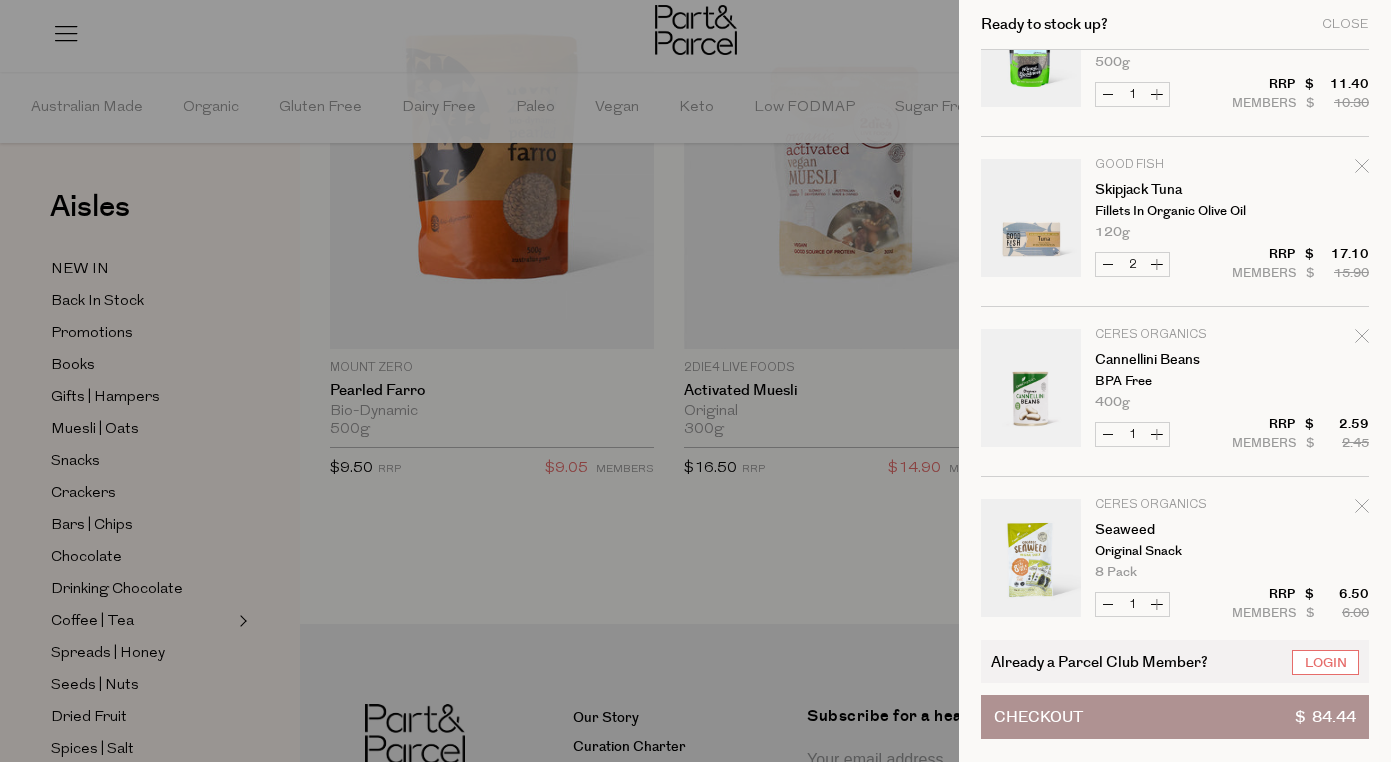 scroll, scrollTop: 620, scrollLeft: 0, axis: vertical 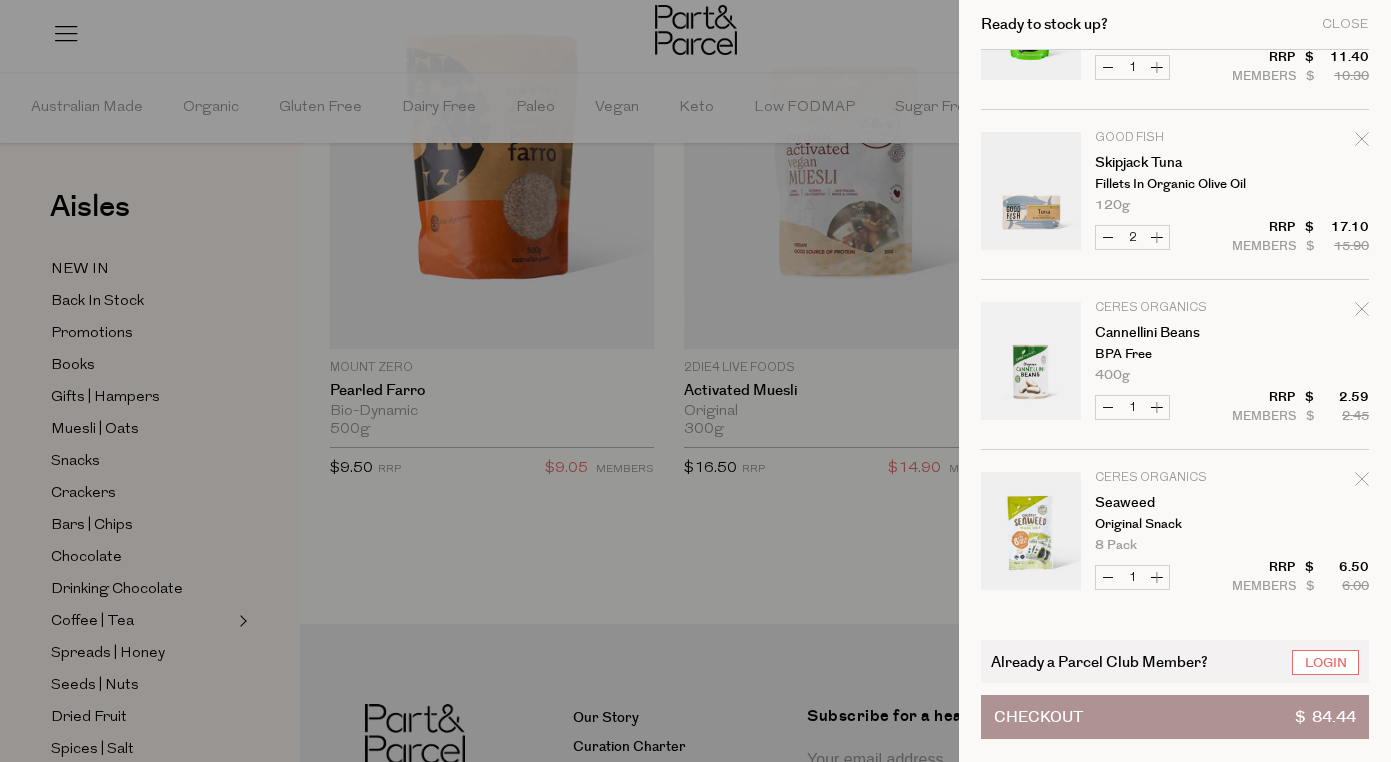 click on "Increase Skipjack Tuna" at bounding box center (1157, 237) 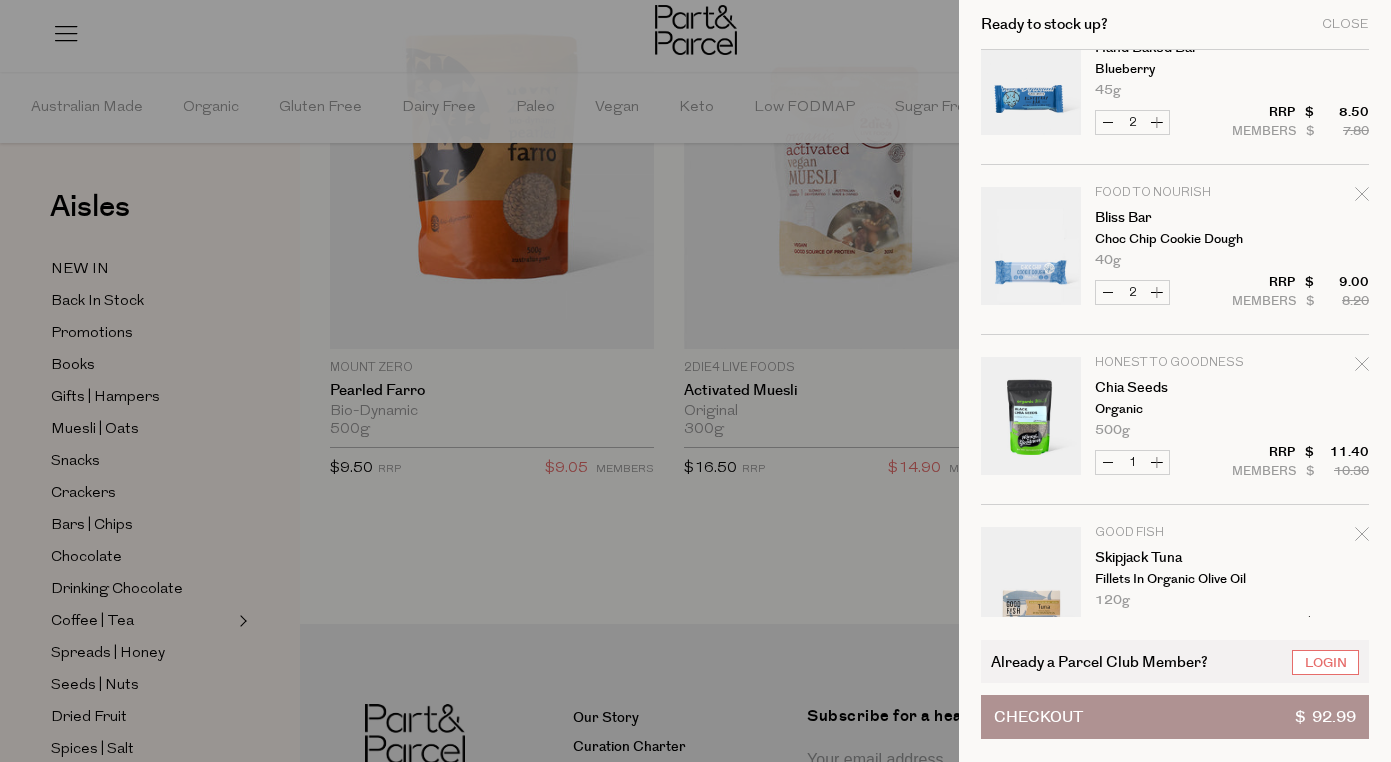 scroll, scrollTop: 259, scrollLeft: 0, axis: vertical 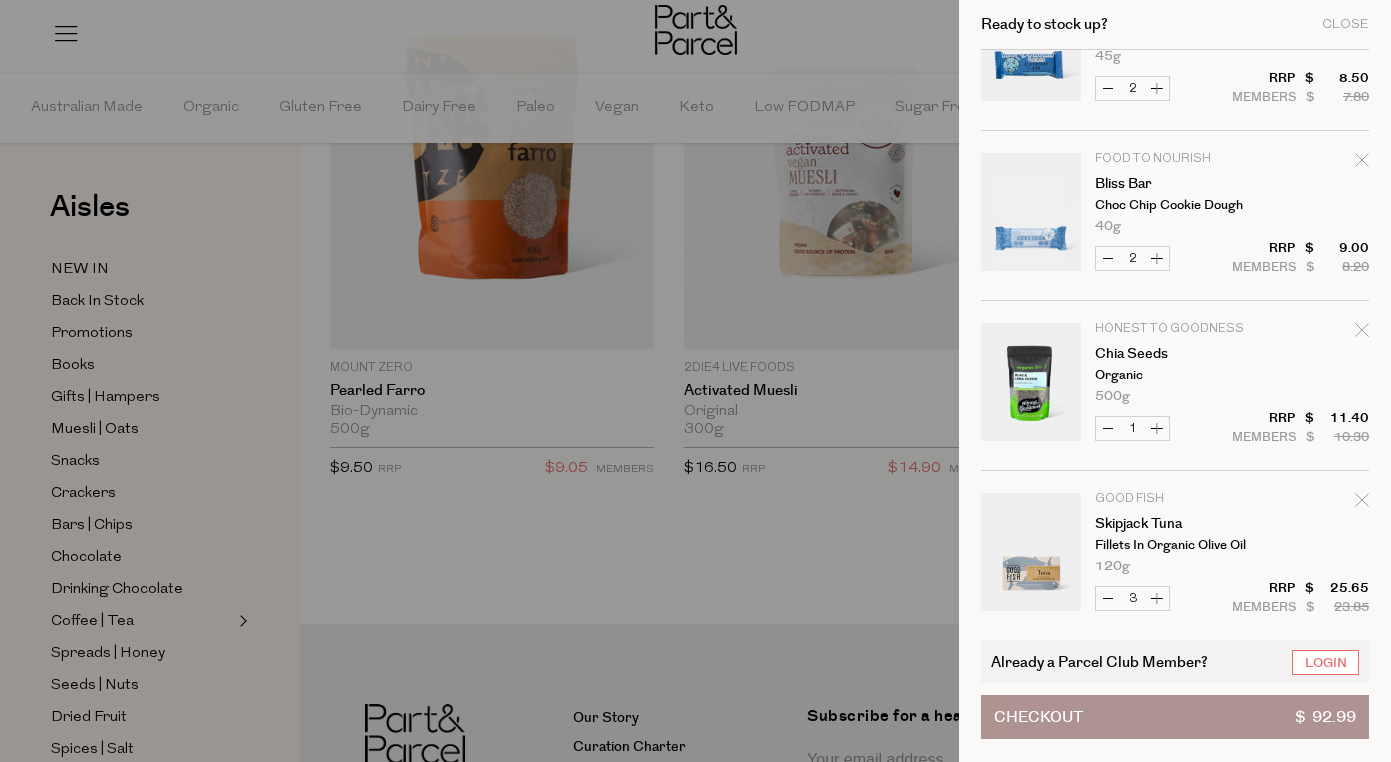 click at bounding box center [695, 381] 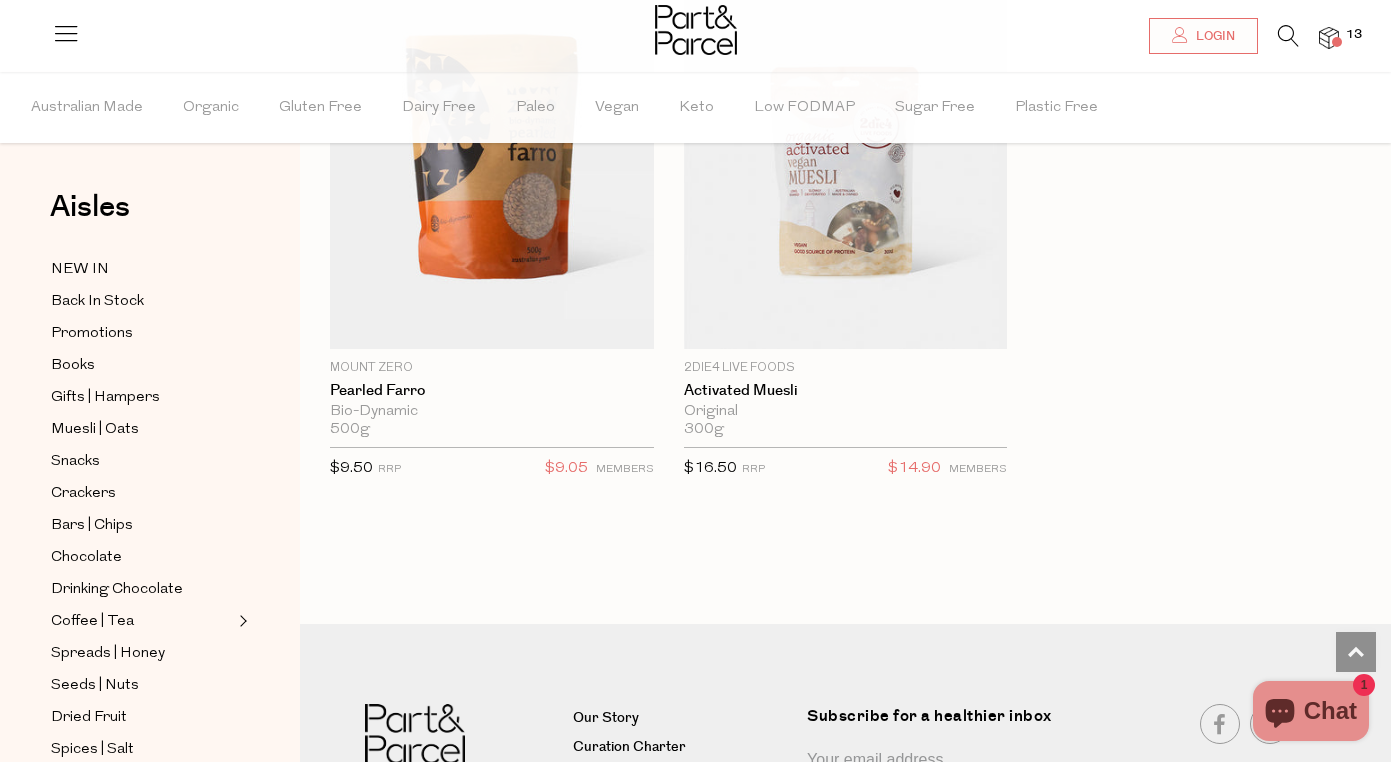 click at bounding box center (1288, 36) 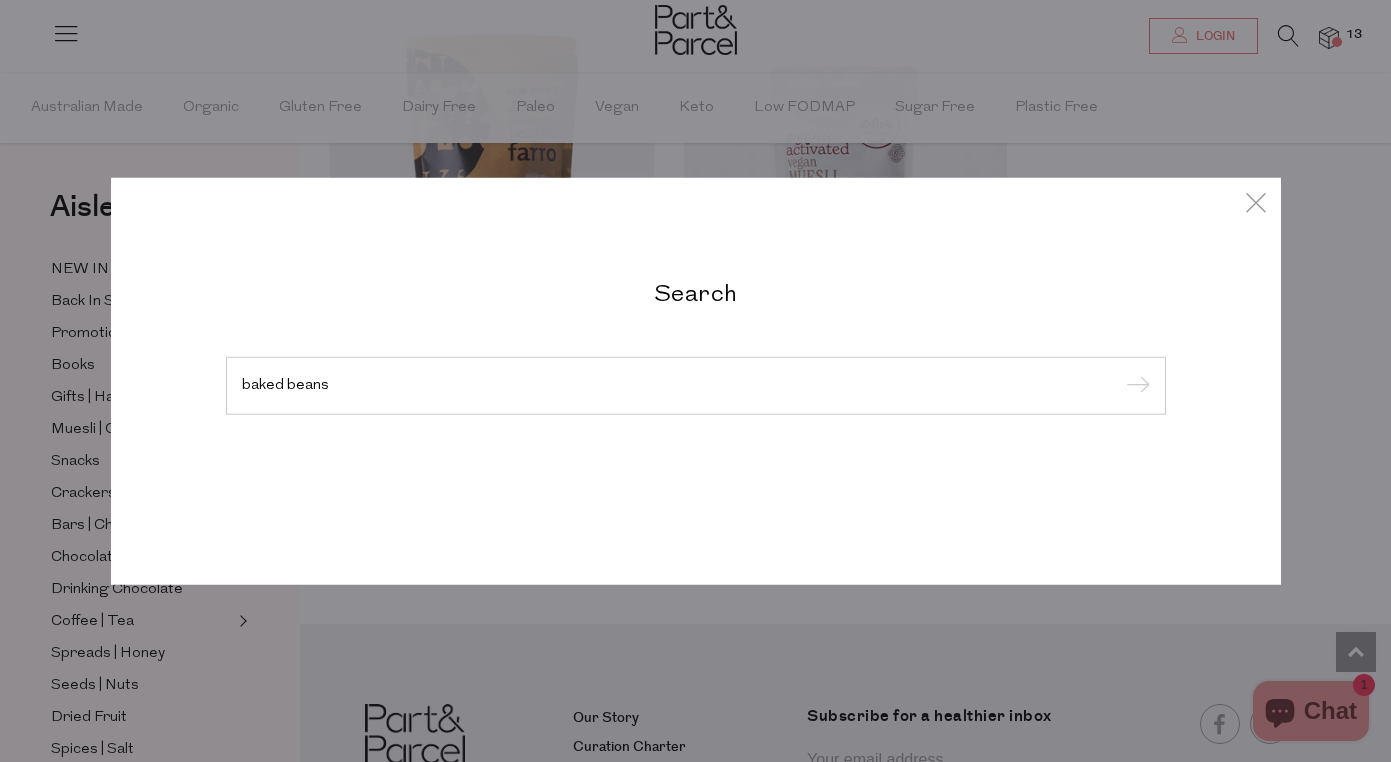 type on "baked beans" 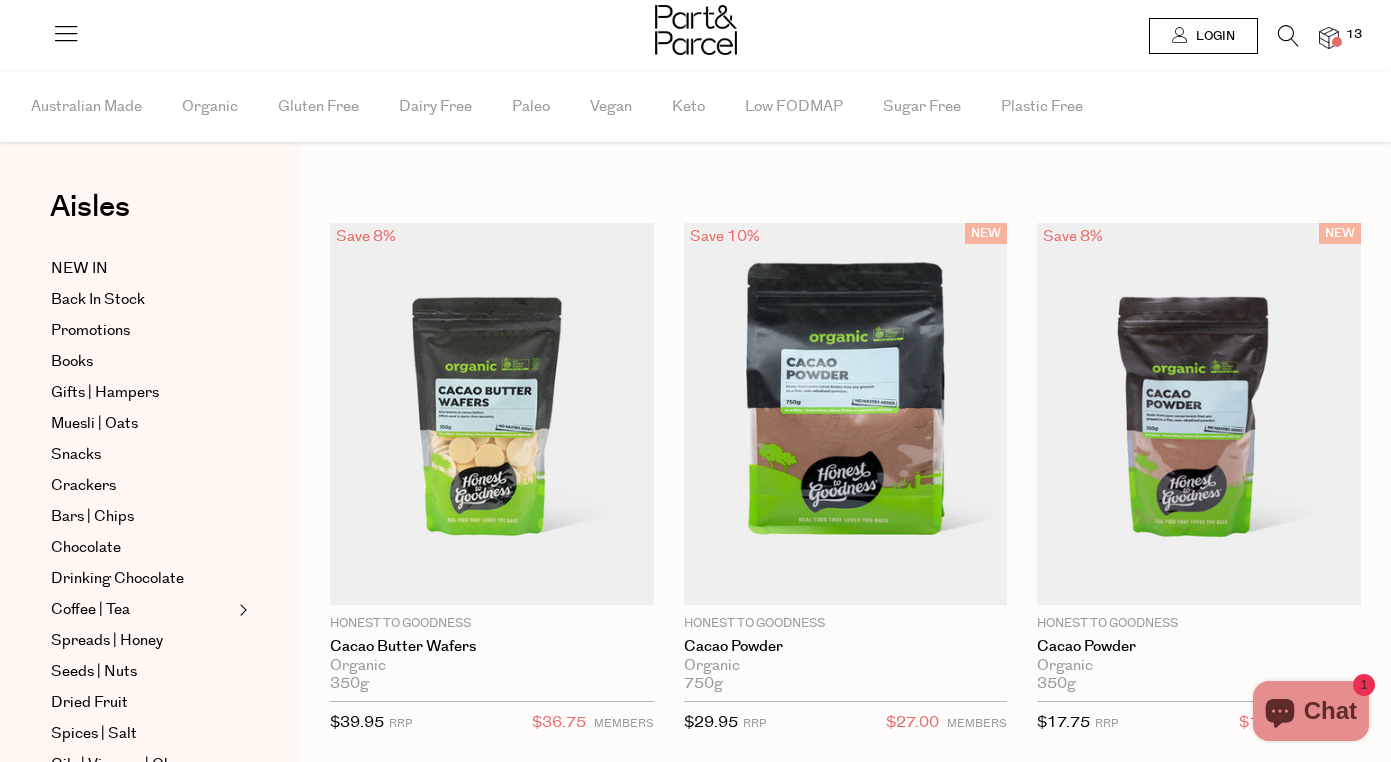 scroll, scrollTop: 0, scrollLeft: 0, axis: both 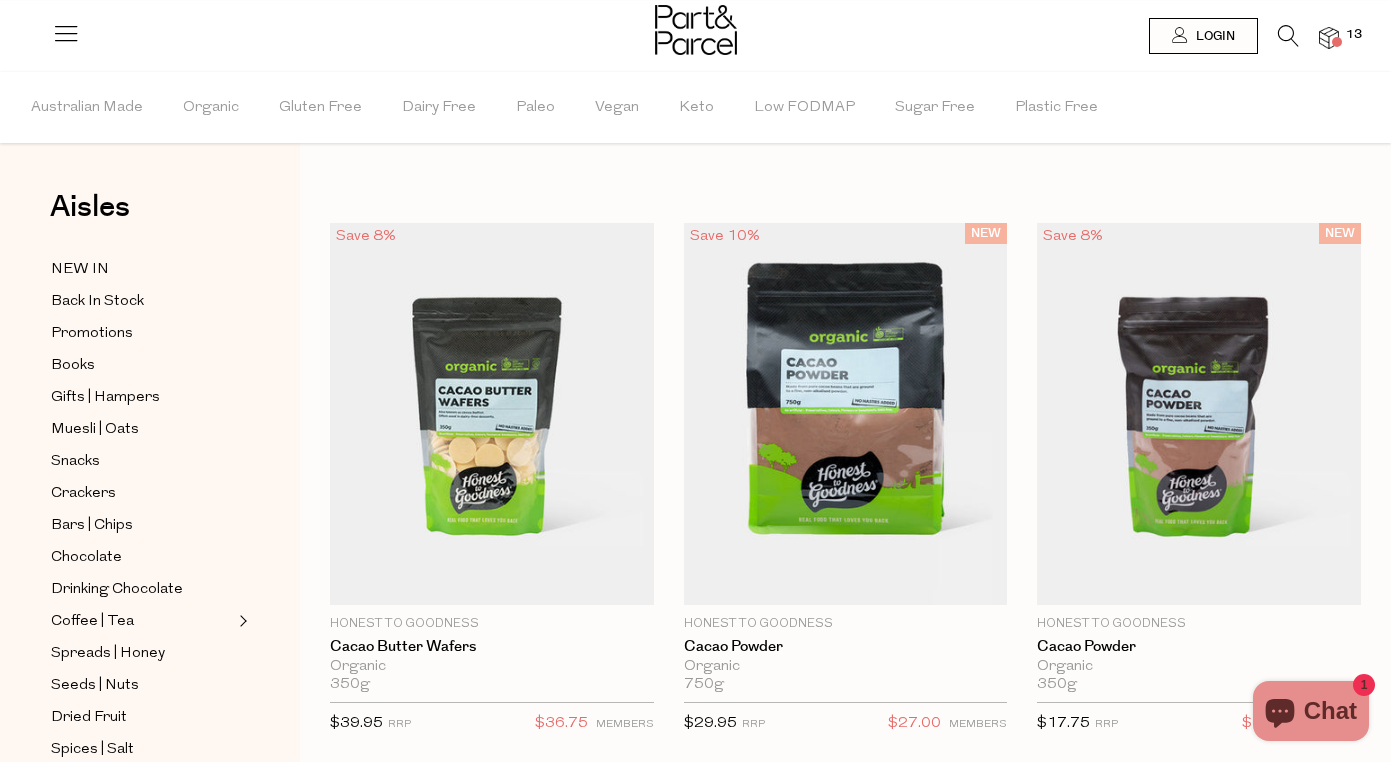 click at bounding box center (1337, 42) 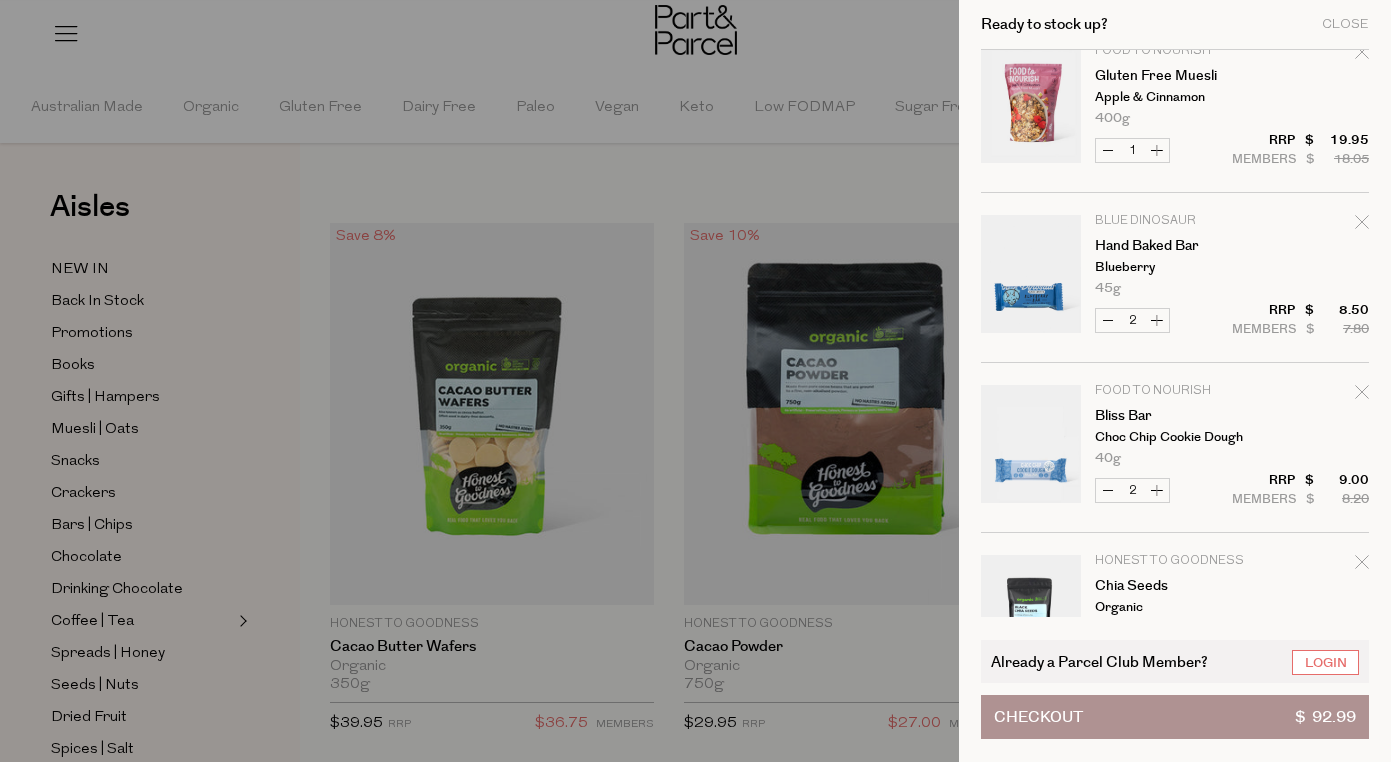 scroll, scrollTop: 29, scrollLeft: 0, axis: vertical 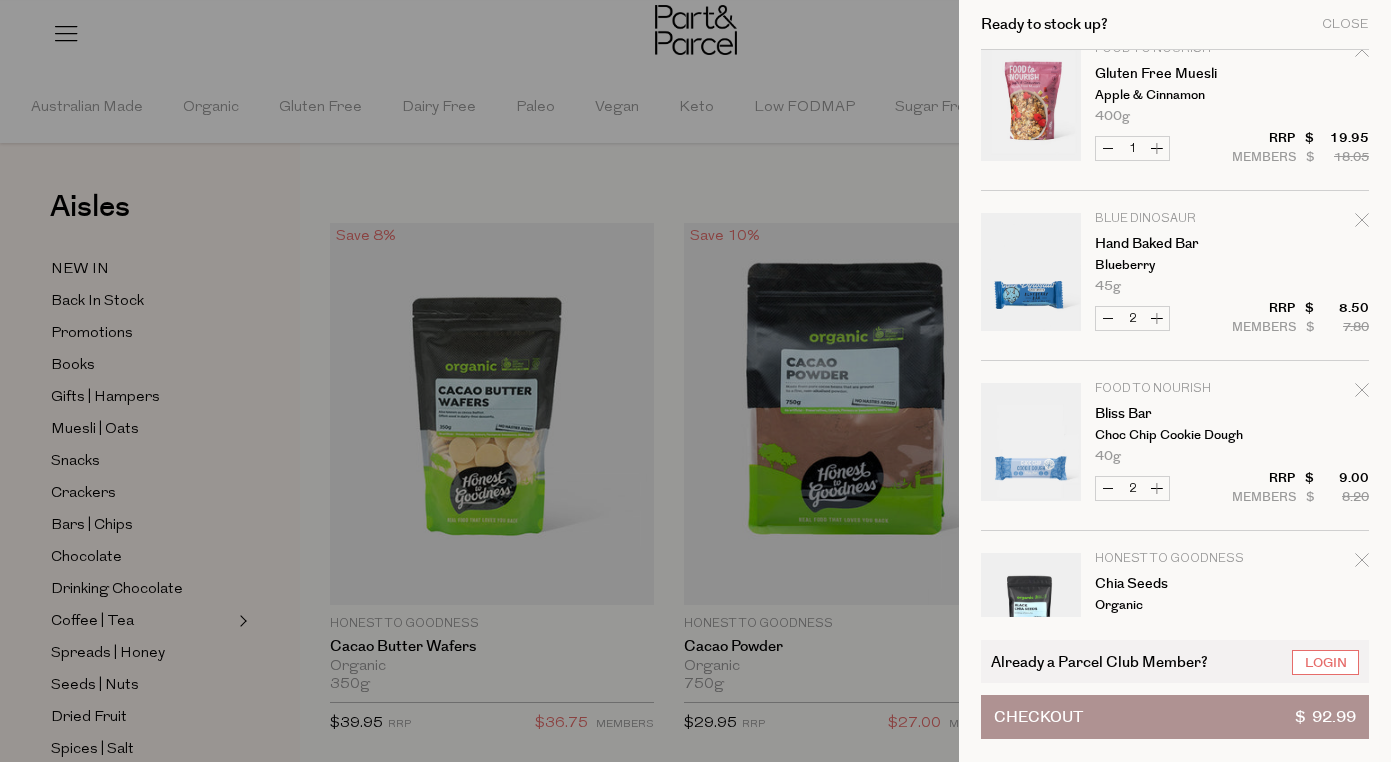 click on "Increase Bliss Bar" at bounding box center (1157, 488) 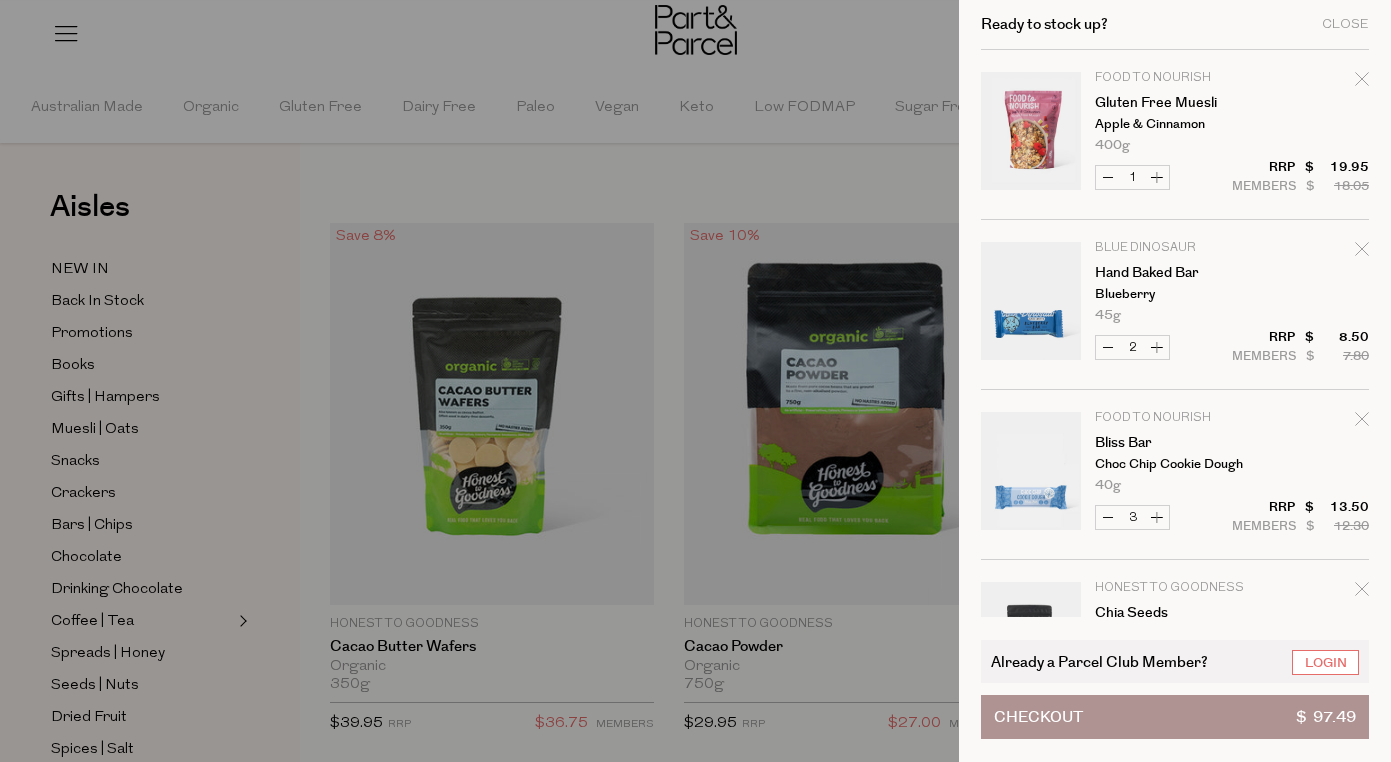 click on "Increase Hand Baked Bar" at bounding box center [1157, 347] 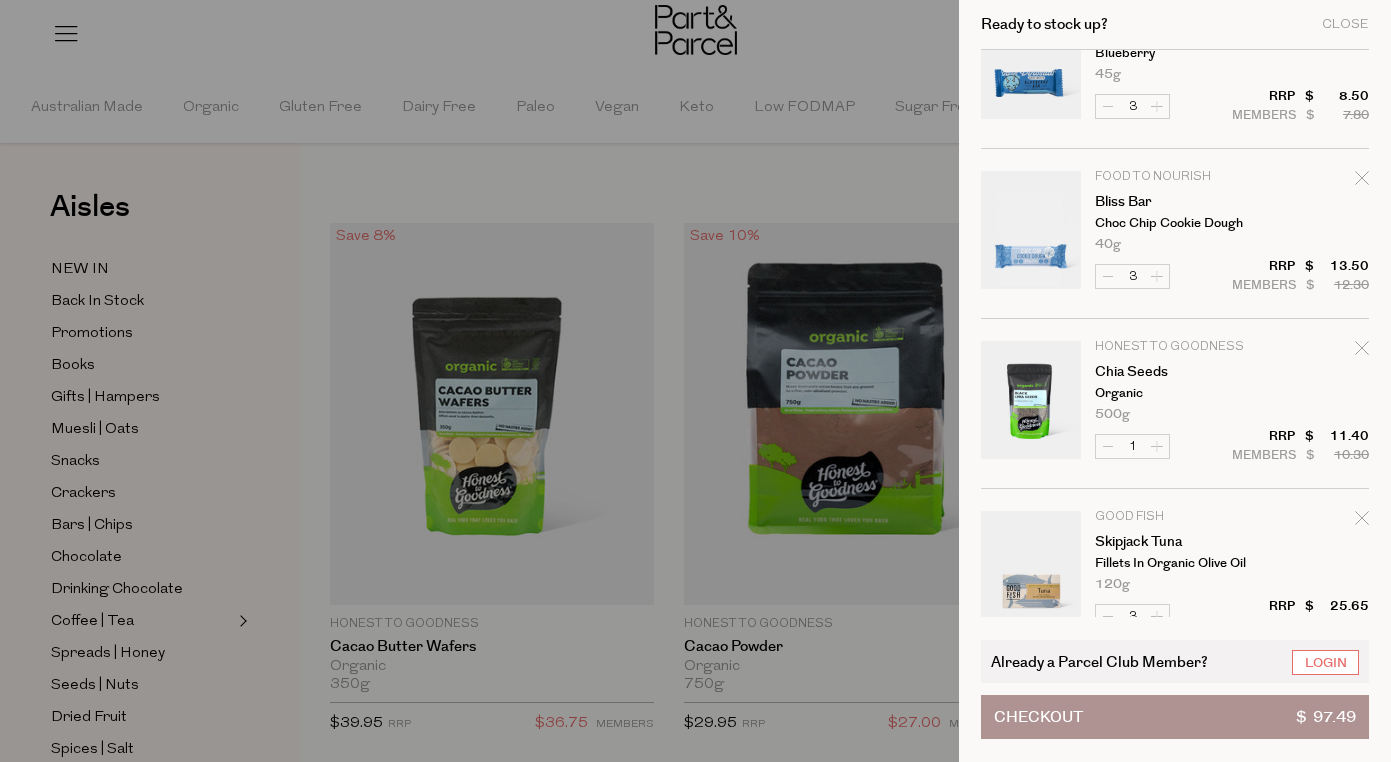 scroll, scrollTop: 0, scrollLeft: 0, axis: both 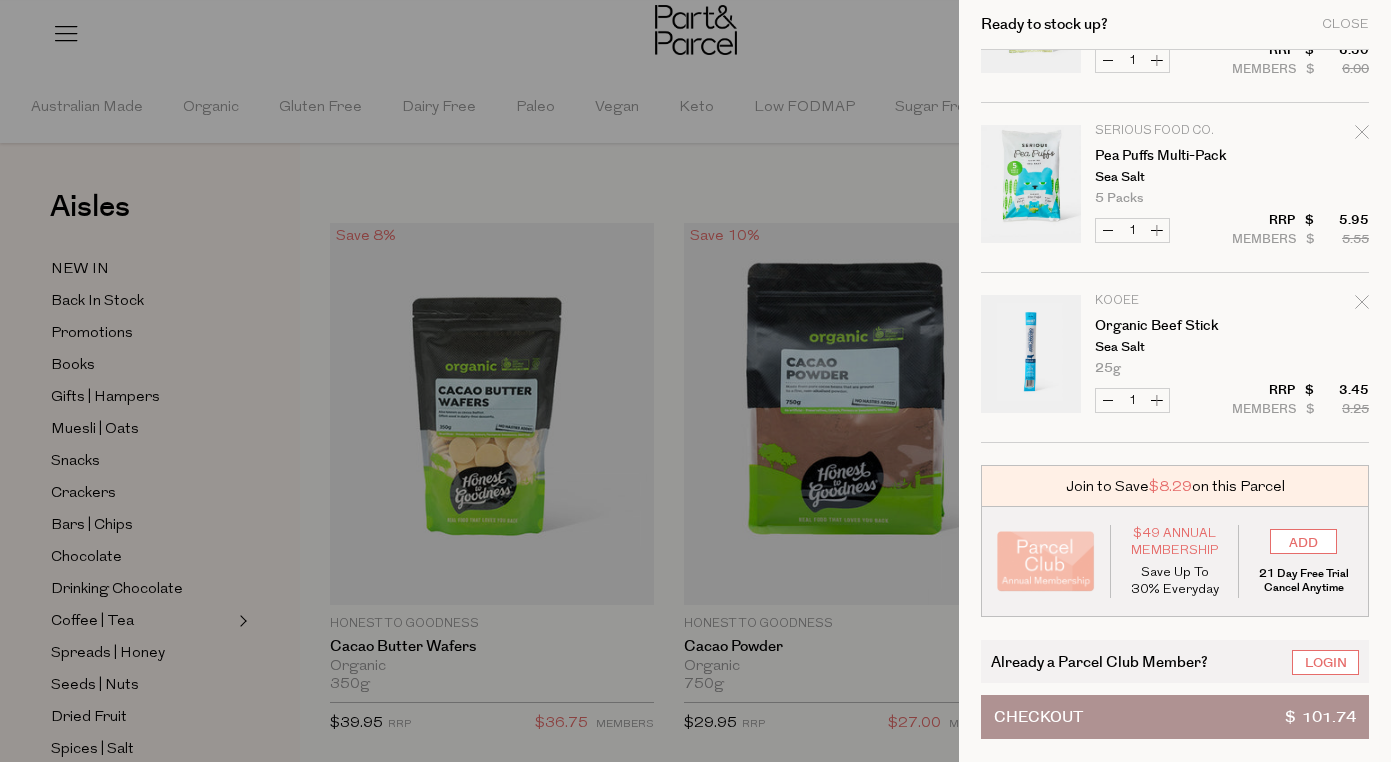 click on "Increase Organic Beef Stick" at bounding box center [1157, 400] 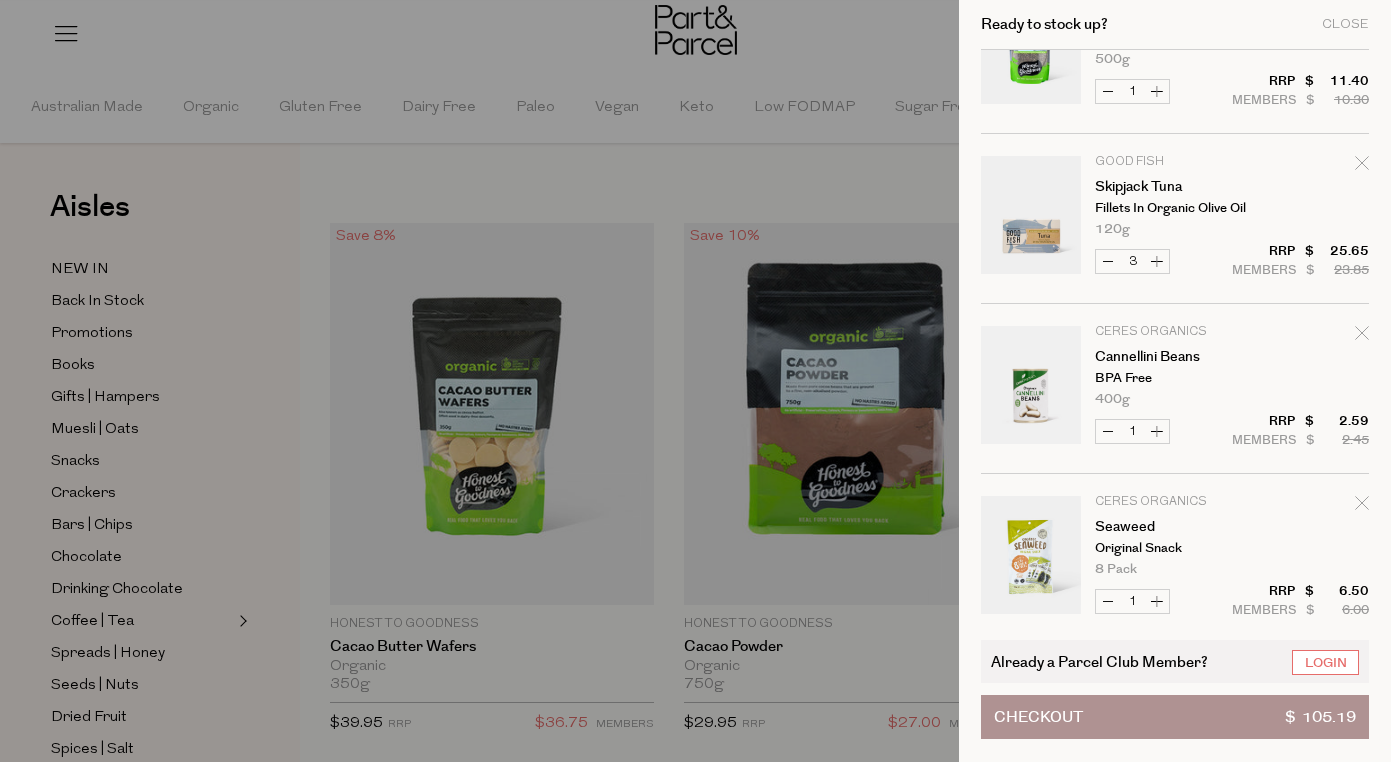 scroll, scrollTop: 1137, scrollLeft: 0, axis: vertical 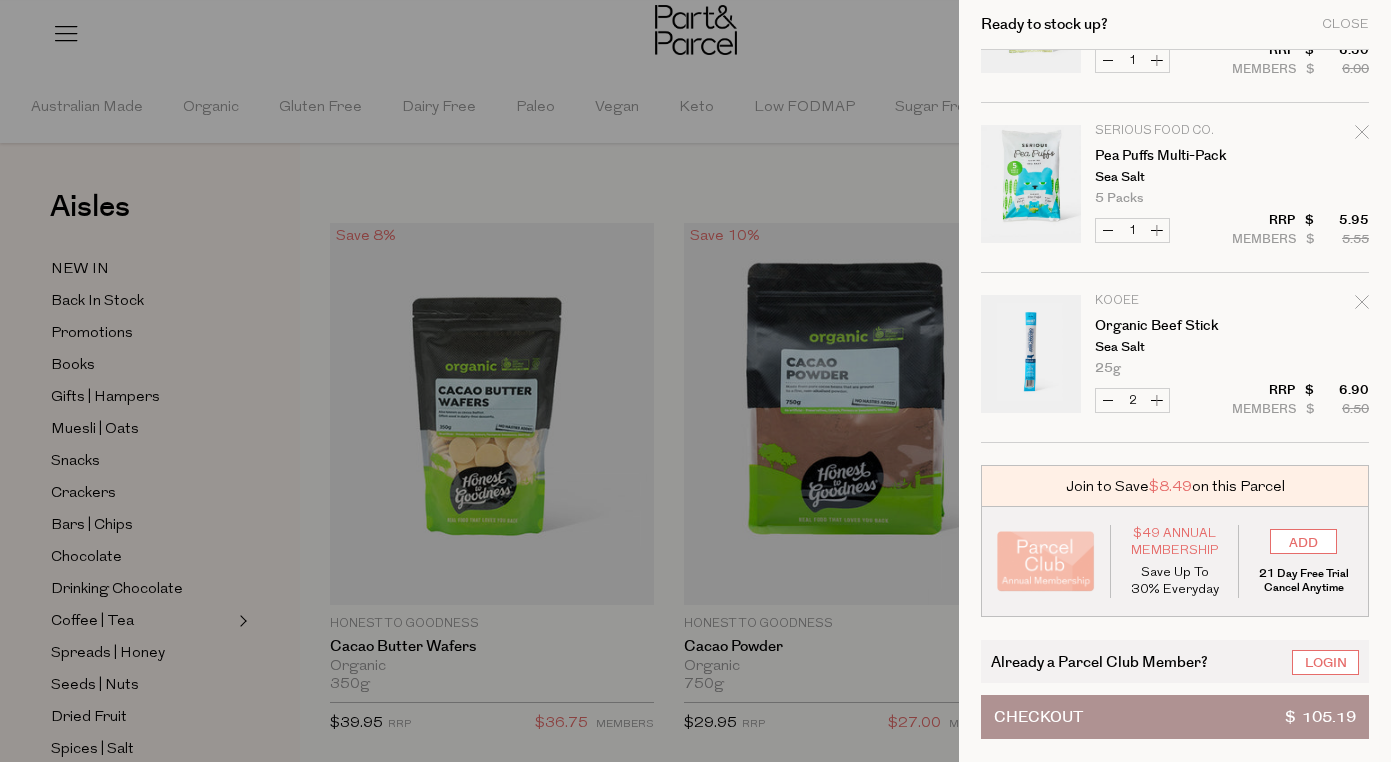 click on "Increase Organic Beef Stick" at bounding box center [1157, 400] 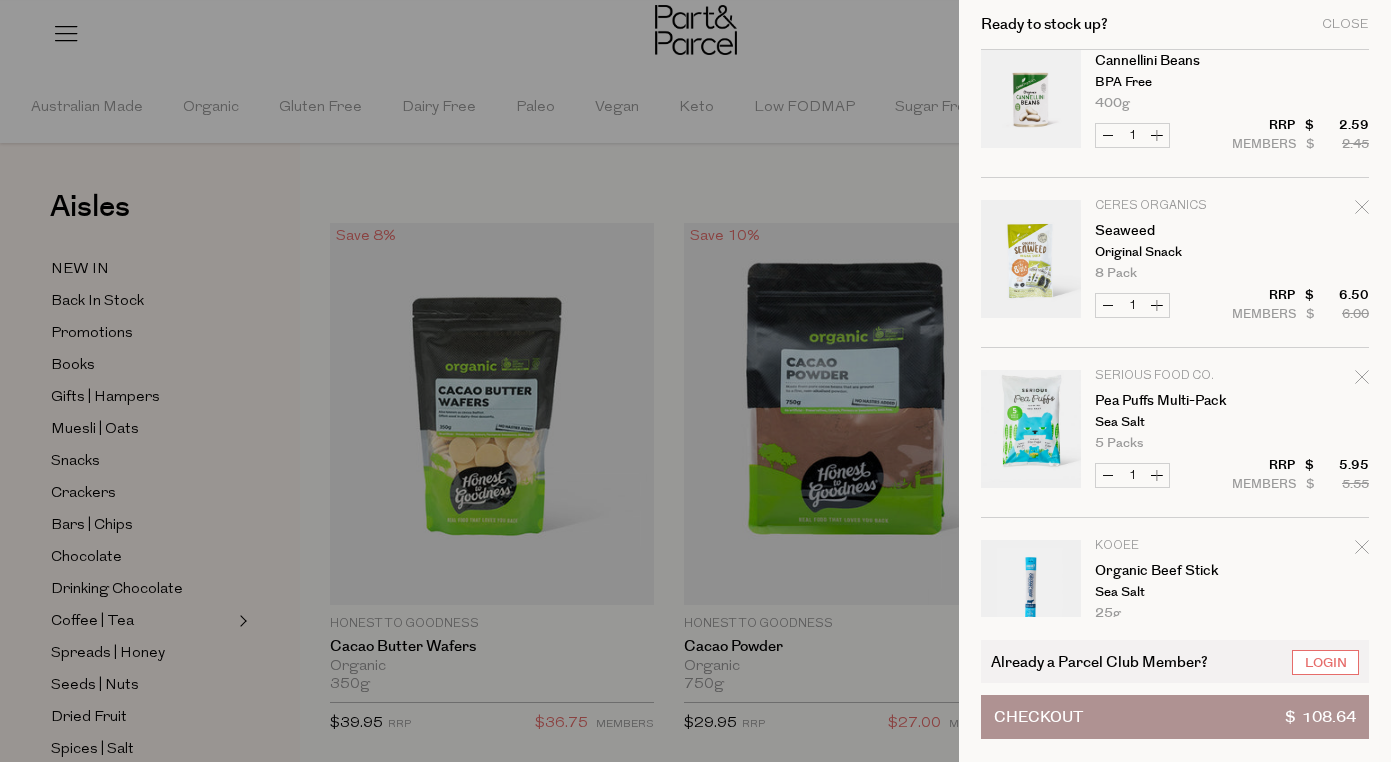 scroll, scrollTop: 1137, scrollLeft: 0, axis: vertical 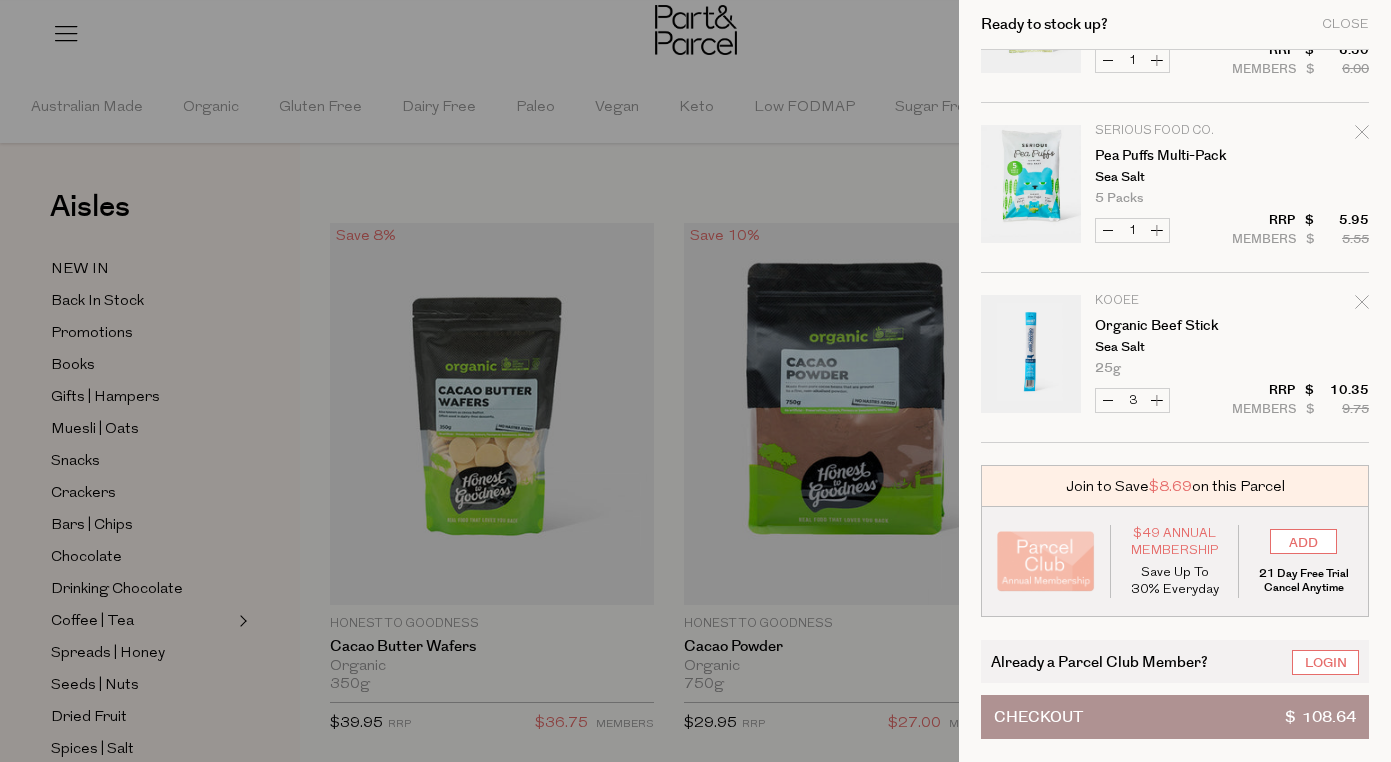 click on "Increase Organic Beef Stick" at bounding box center (1157, 400) 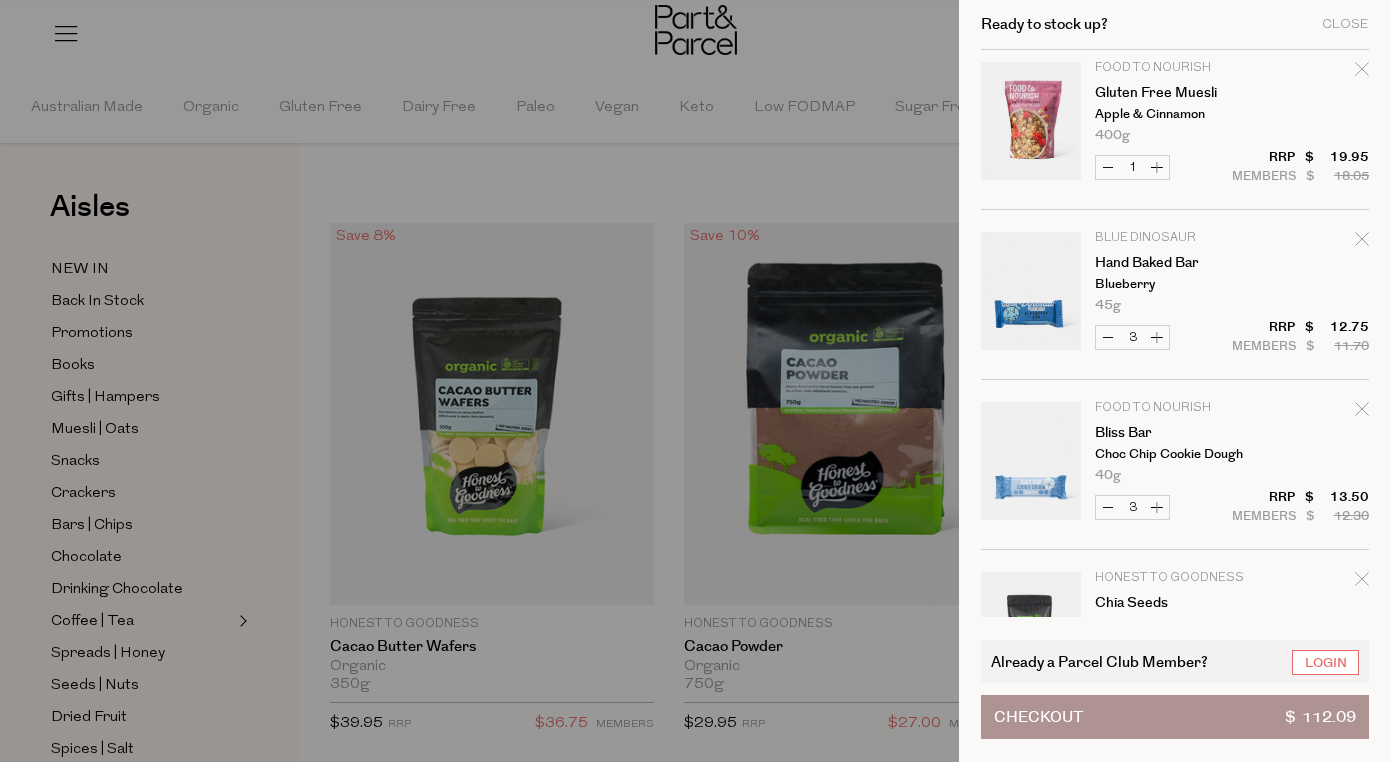 scroll, scrollTop: 0, scrollLeft: 0, axis: both 